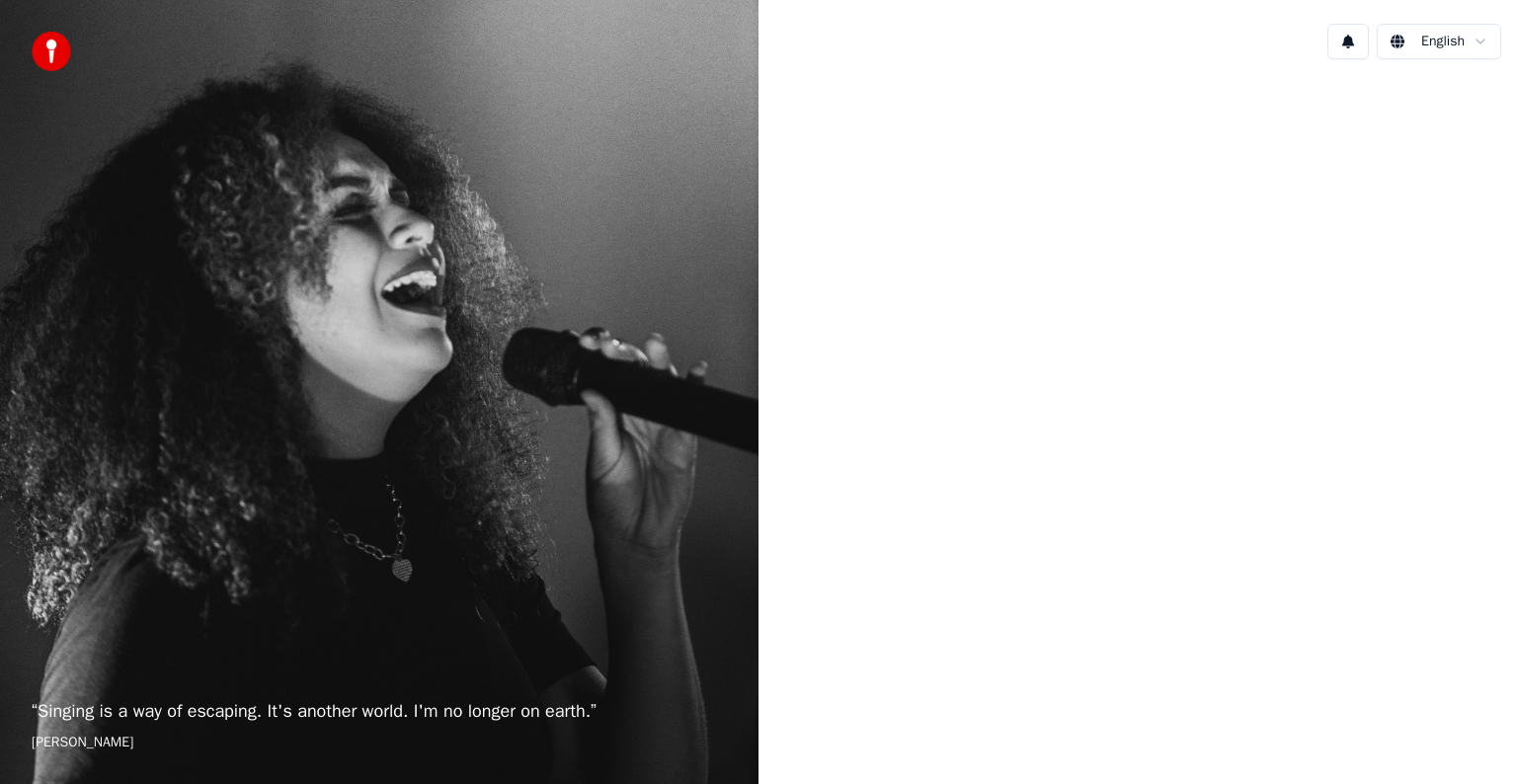 scroll, scrollTop: 0, scrollLeft: 0, axis: both 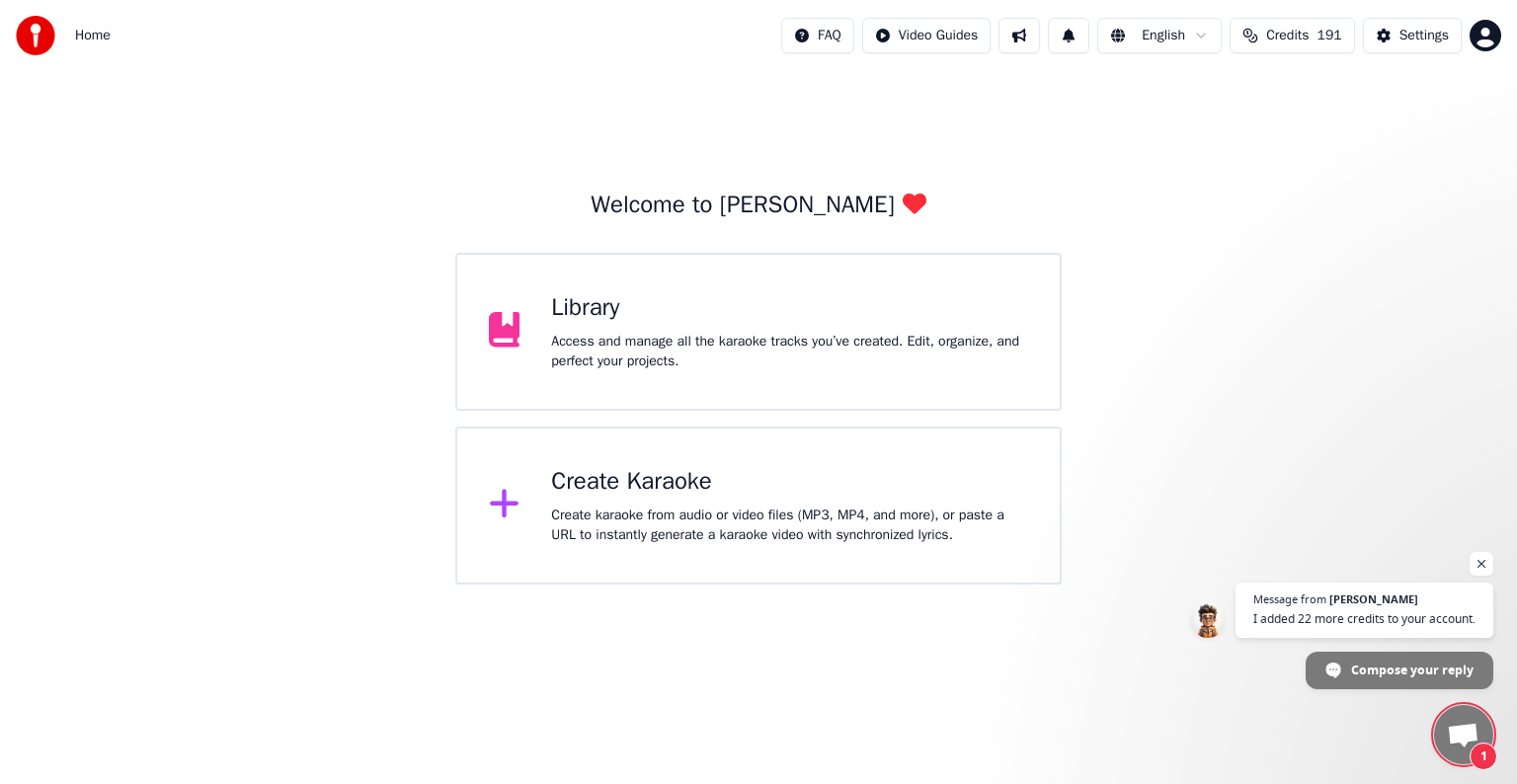 click on "Access and manage all the karaoke tracks you’ve created. Edit, organize, and perfect your projects." at bounding box center (789, 352) 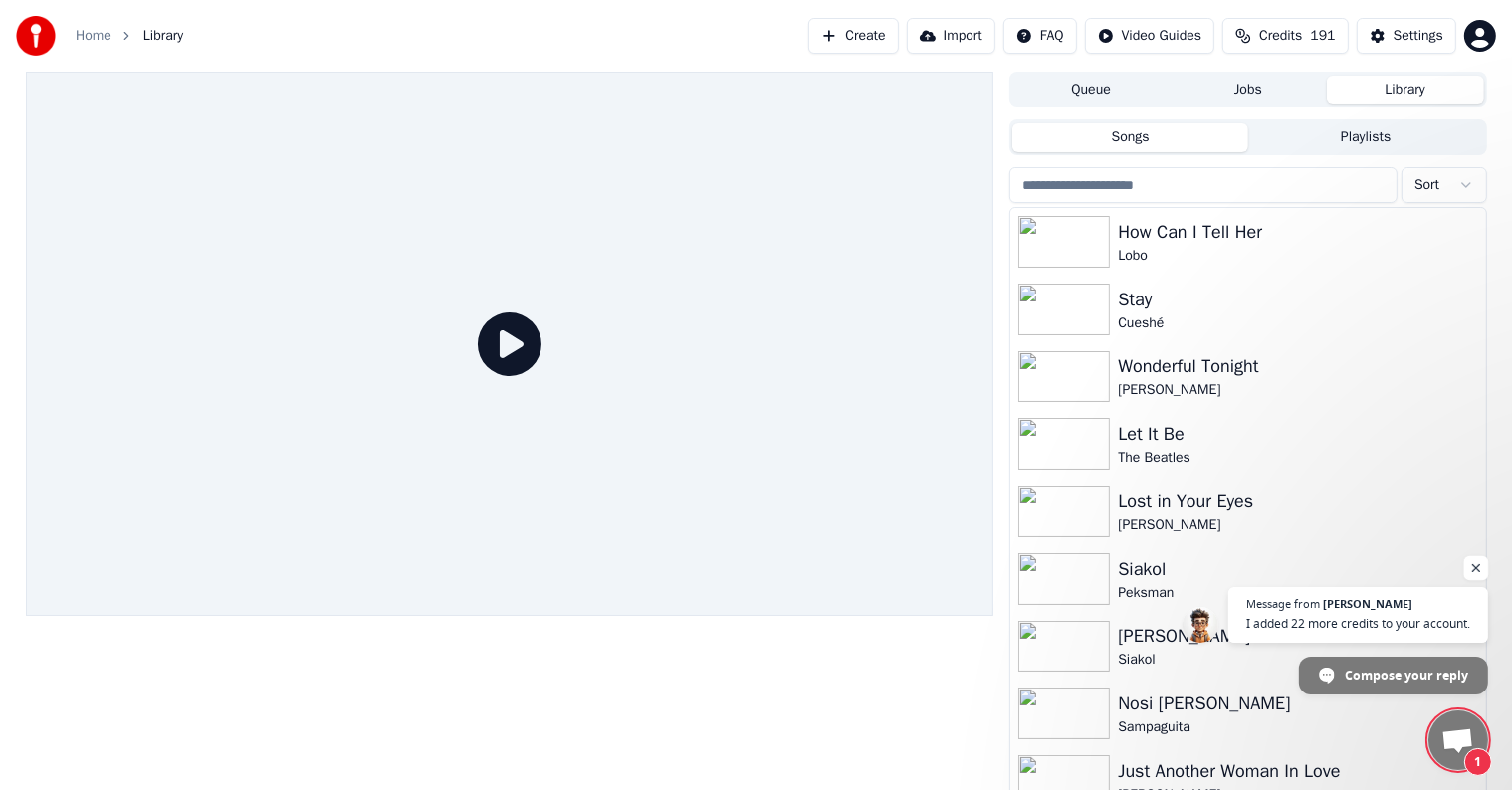 click at bounding box center [1476, 568] 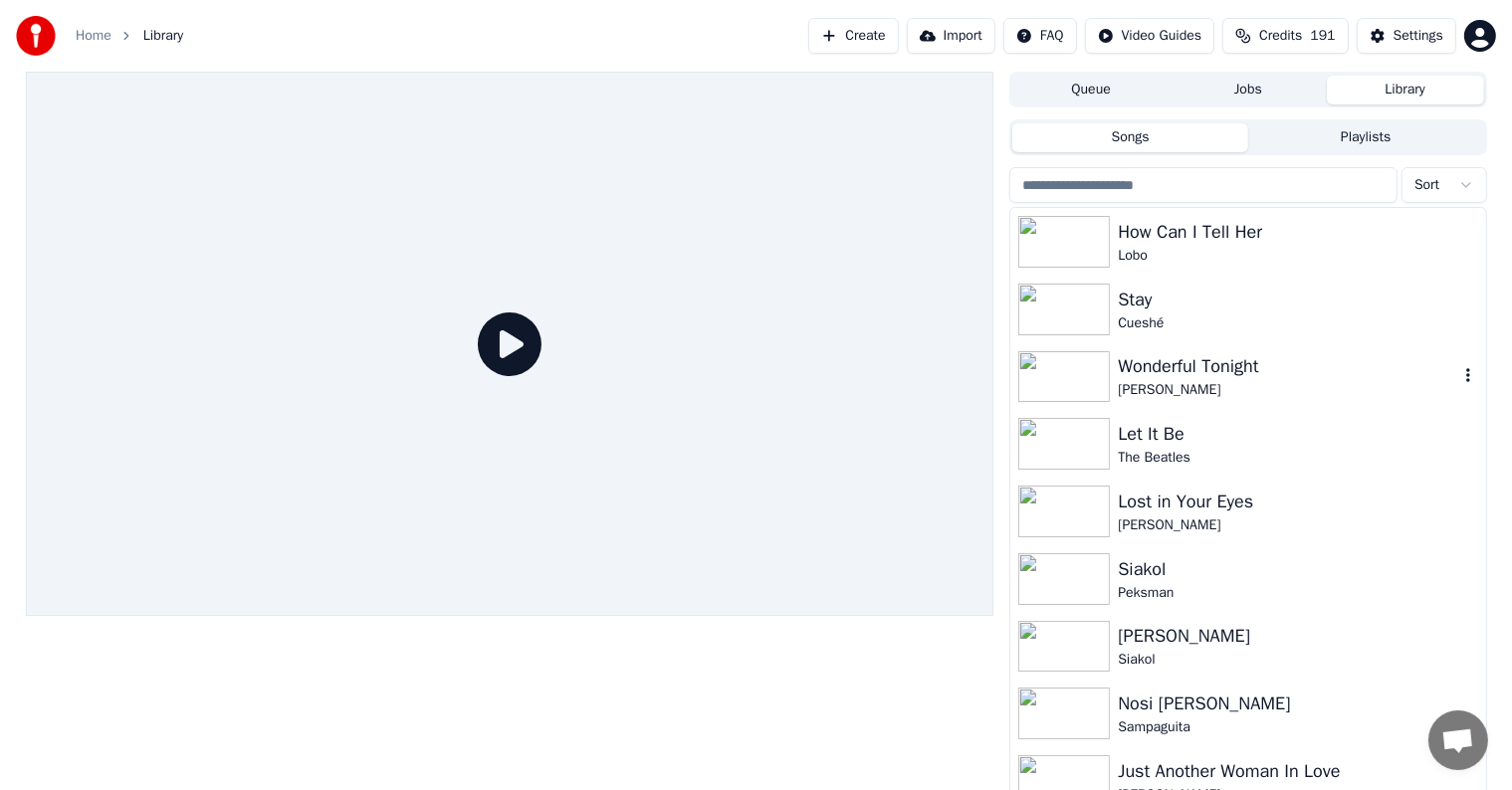 click on "Wonderful Tonight" at bounding box center (1287, 366) 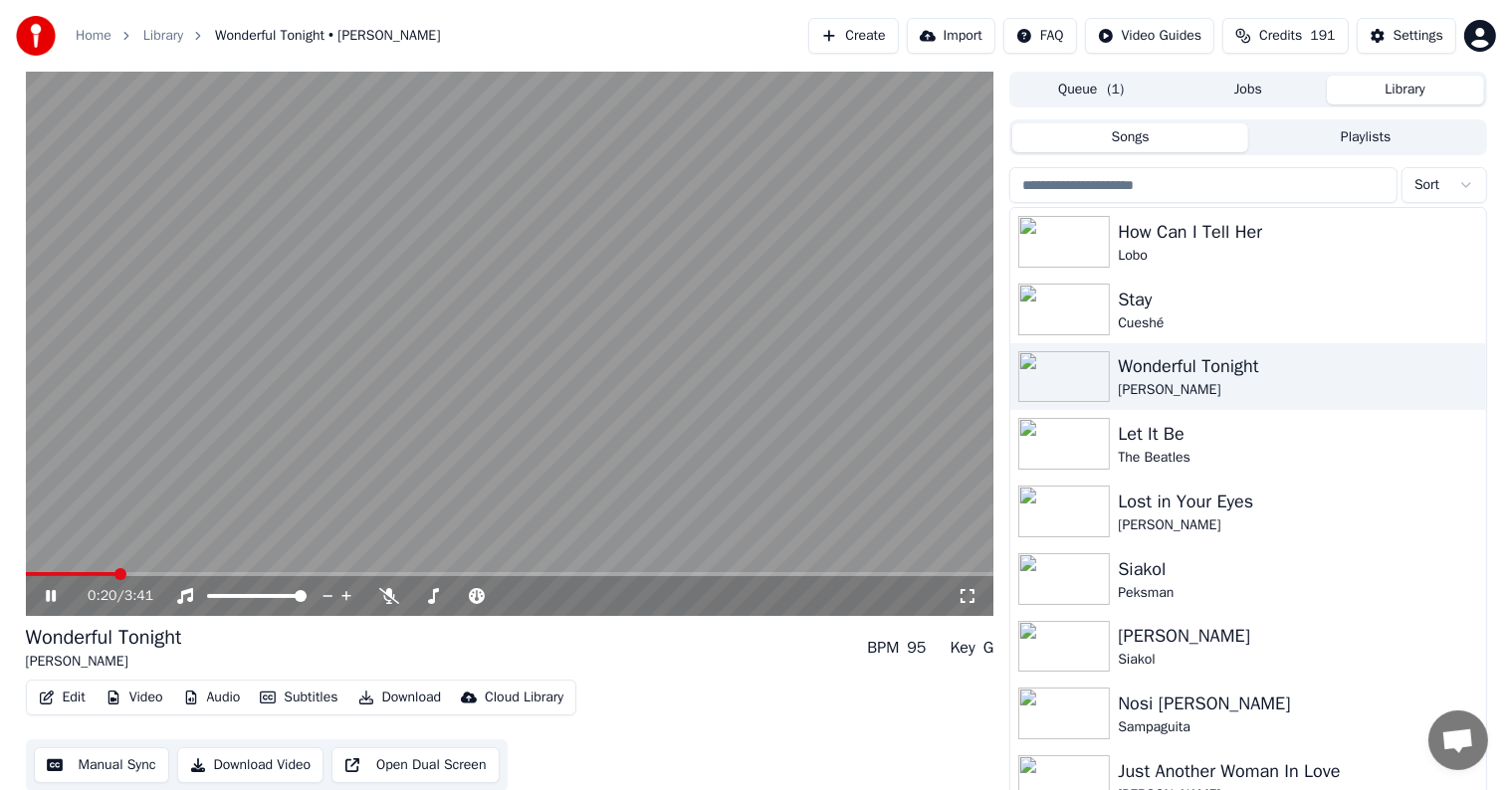 click 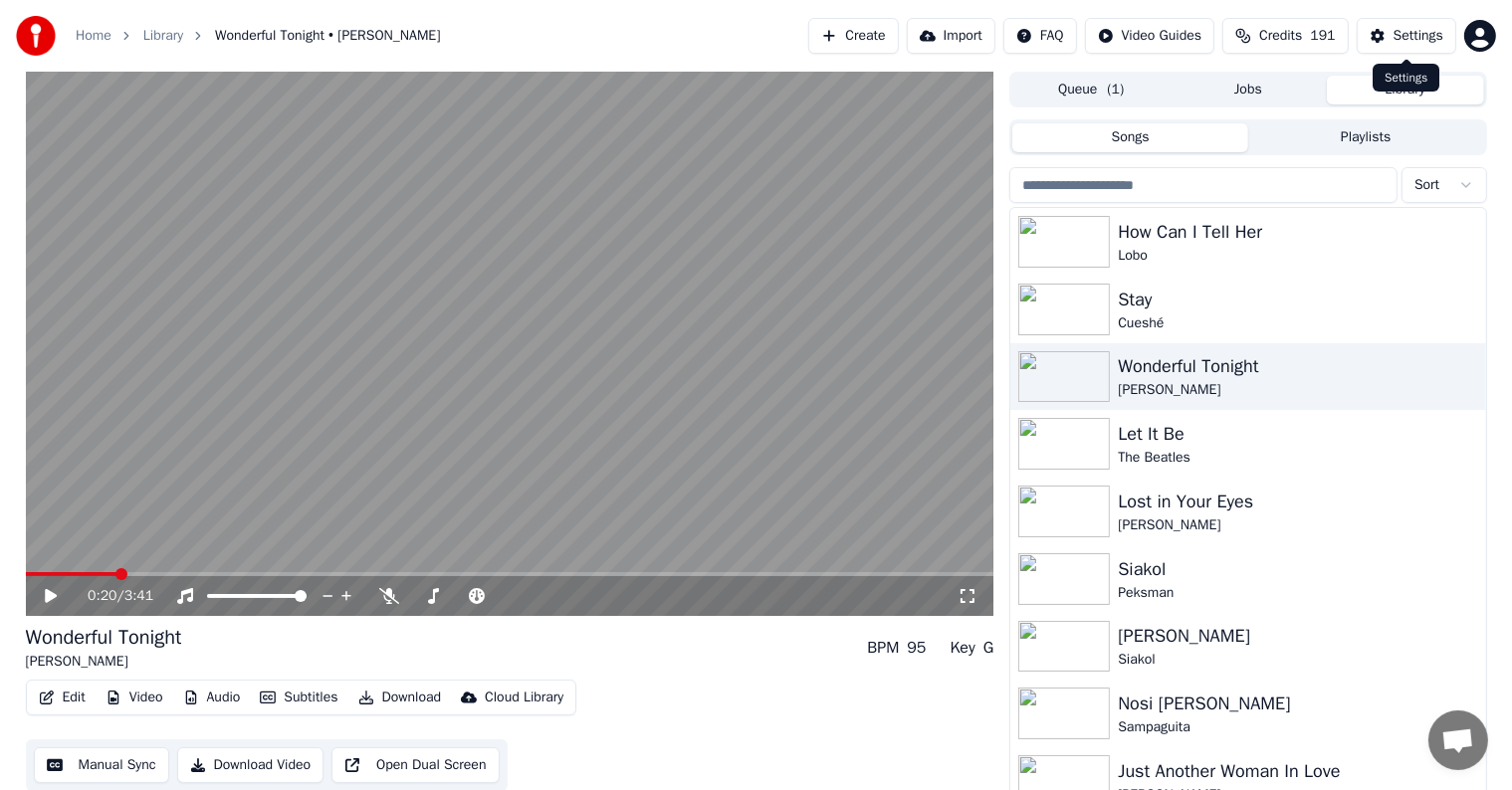 click on "Settings" at bounding box center (1418, 36) 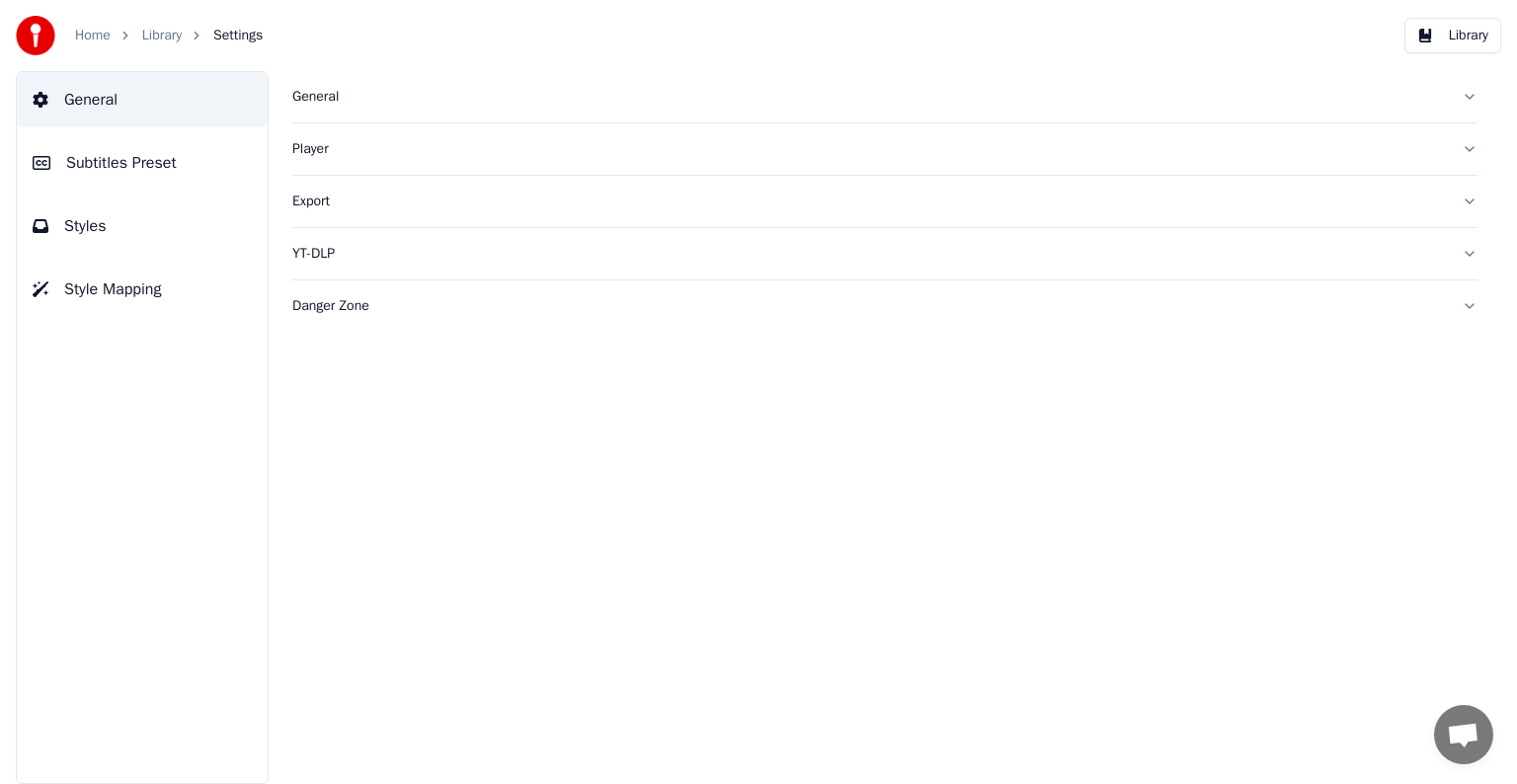 click on "Subtitles Preset" at bounding box center (121, 163) 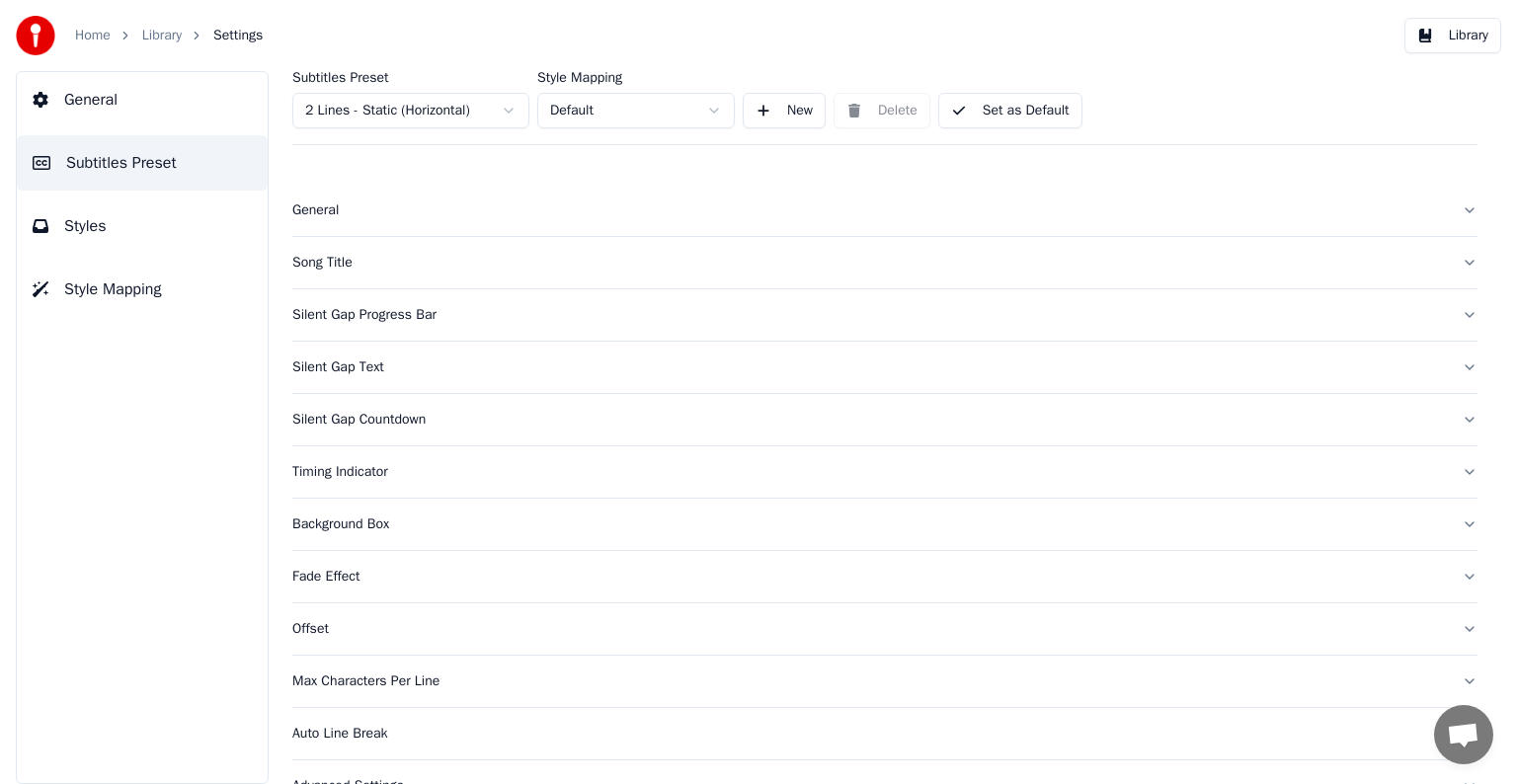 click on "Home Library Settings Library General Subtitles Preset Styles Style Mapping Subtitles Preset 2 Lines - Static (Horizontal) Style Mapping Default New Delete Set as Default General Song Title Silent Gap Progress Bar Silent Gap Text Silent Gap Countdown Timing Indicator Background Box Fade Effect Offset Max Characters Per Line Auto Line Break Advanced Settings Chat [PERSON_NAME] from Youka Desktop More channels Continue on Email Network offline. Reconnecting... No messages can be received or sent for now. Youka Desktop Hello! How can I help you?  [DATE] Hi! I'ts me again. The lyrics are not appearing. Even editing to add lyrics again, it's not appearing. I already spent 22 credits for this please check 21 hours ago [DATE] [PERSON_NAME], credits should refunded automatically in case of failure, please let me check 14 hours ago yeah but credits are used again in adding the lyrics in the song that supposed to be good in the first place 6 hours ago Read [PERSON_NAME] I added 22 more credits to your account. 6 hours ago" at bounding box center (758, 392) 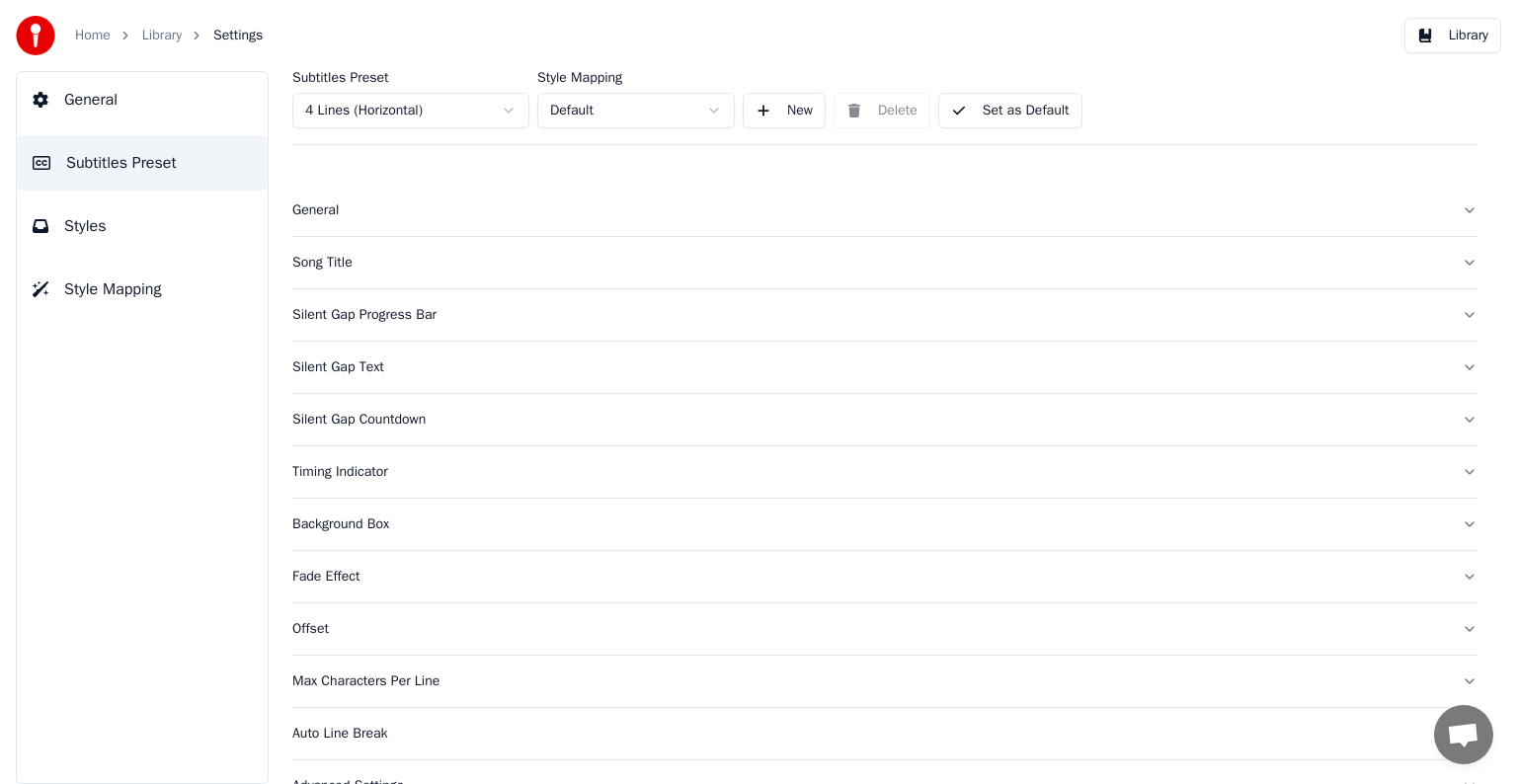 click on "Song Title" at bounding box center [869, 263] 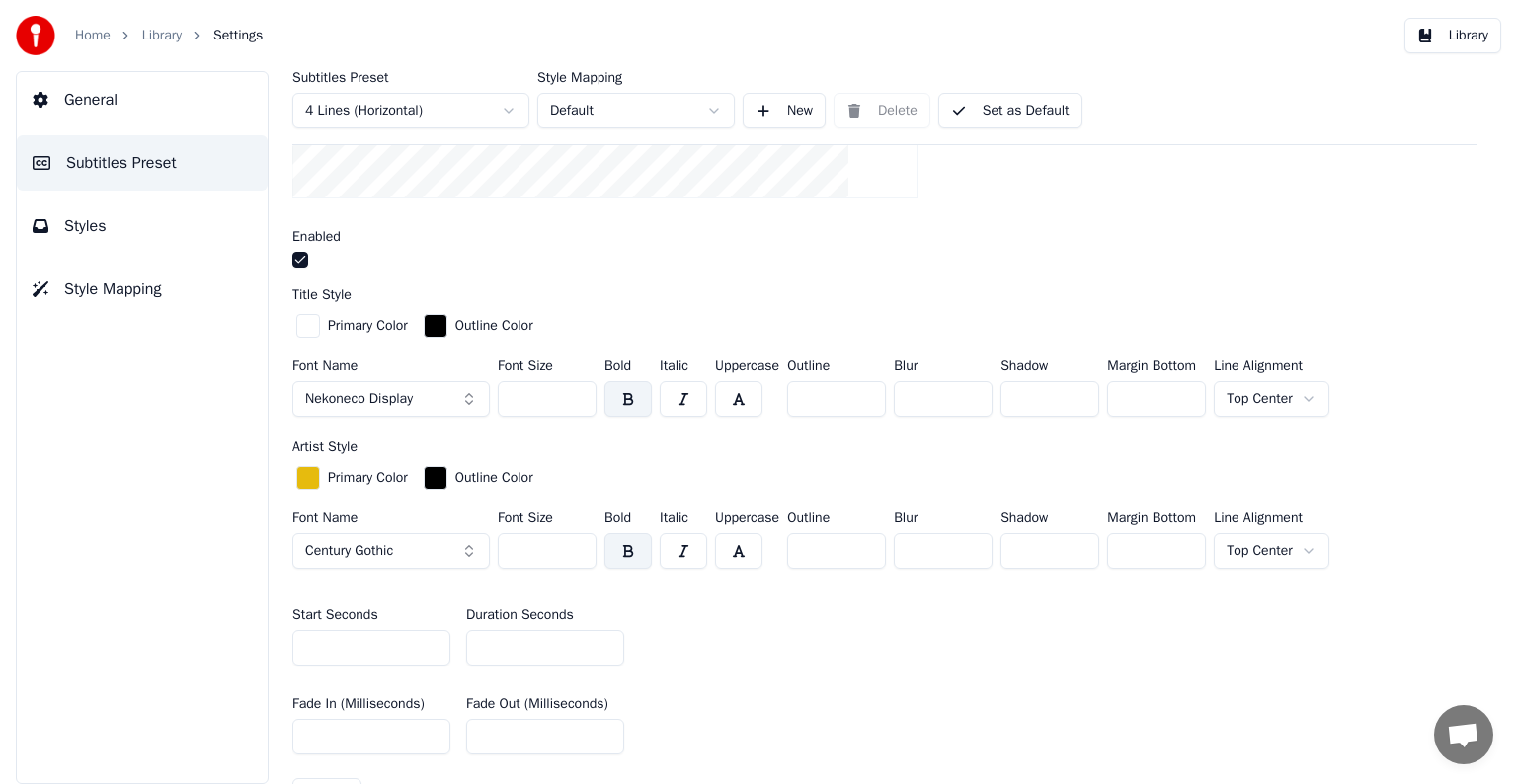 scroll, scrollTop: 592, scrollLeft: 0, axis: vertical 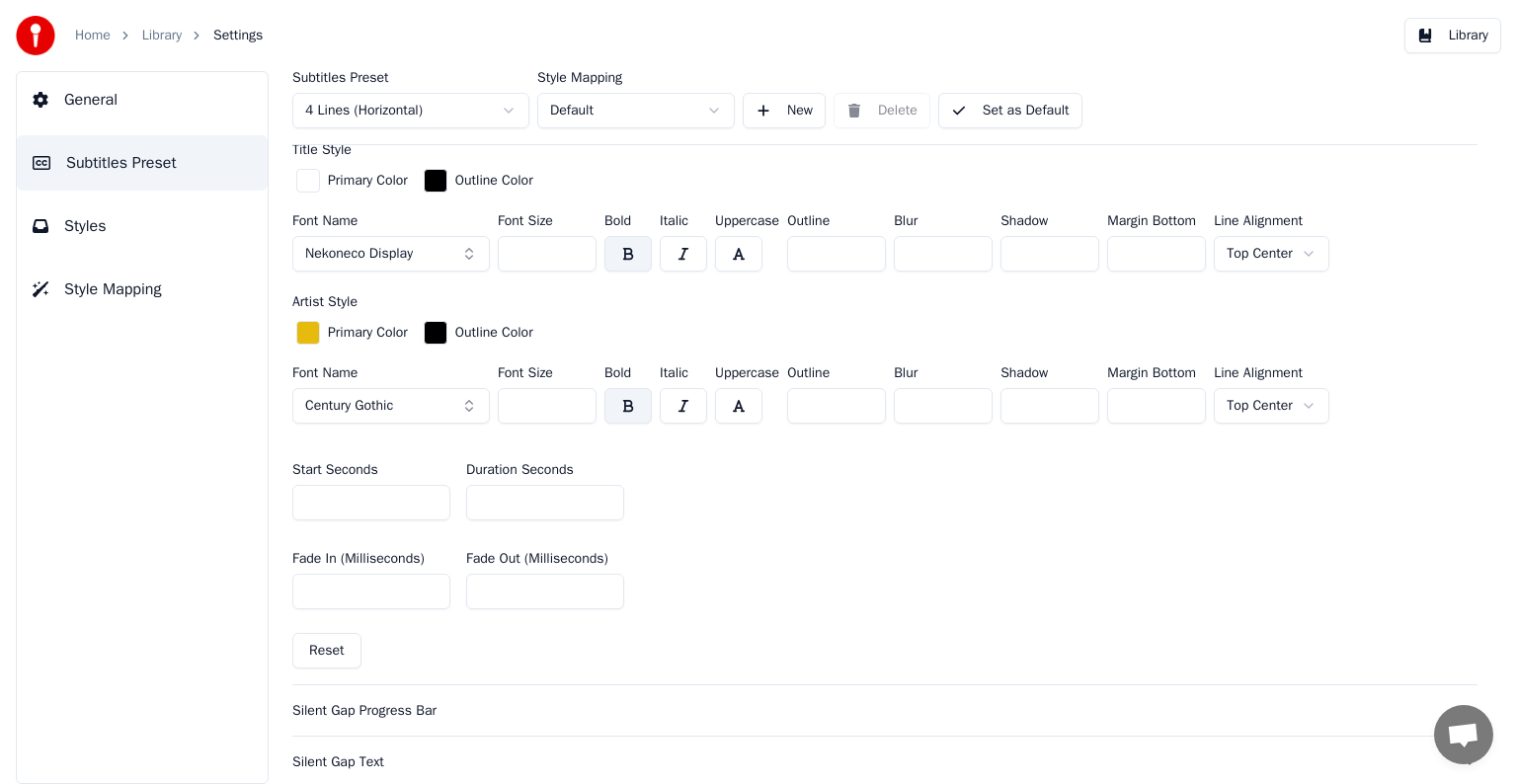 click on "**" at bounding box center [545, 503] 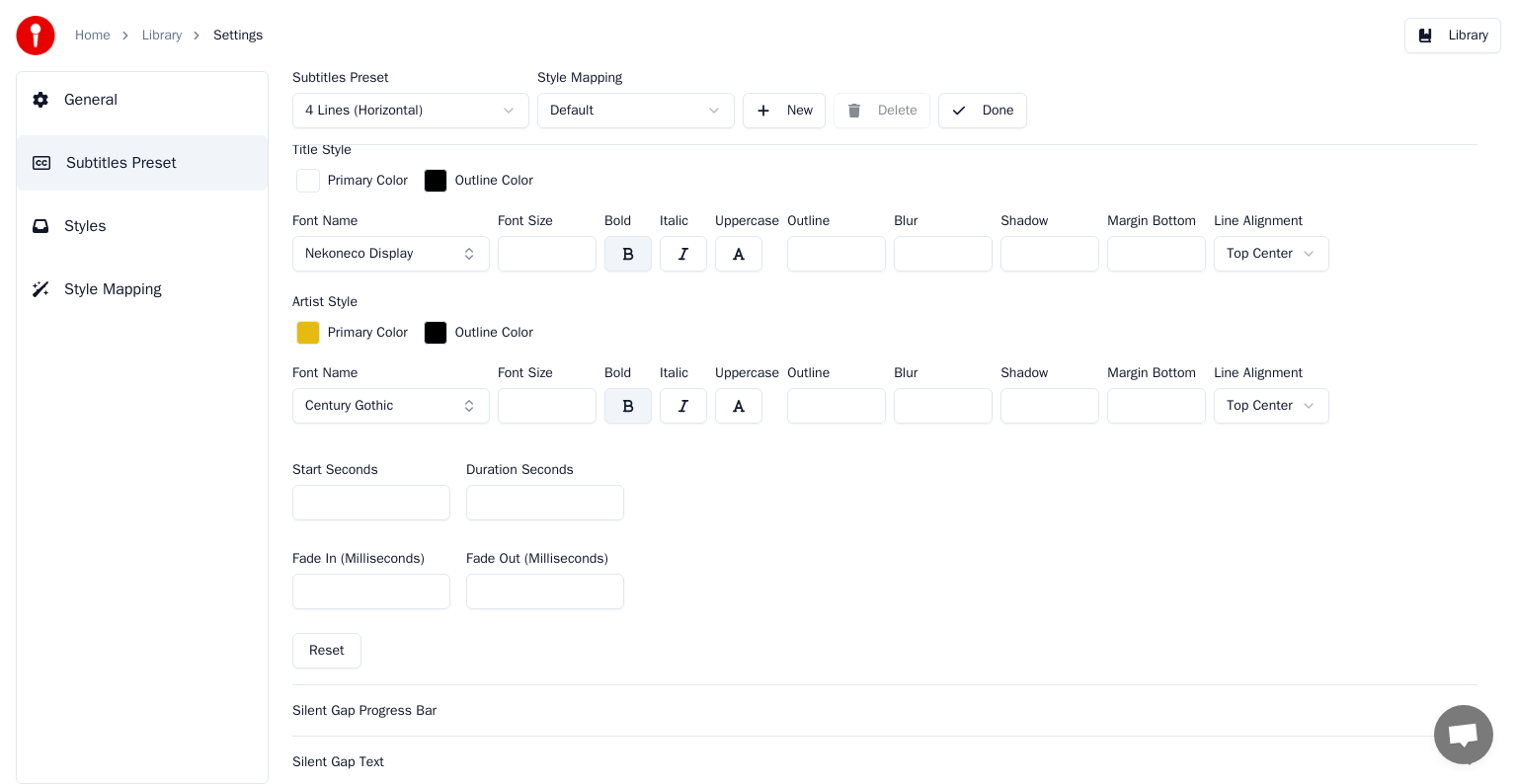 click on "Library" at bounding box center (162, 36) 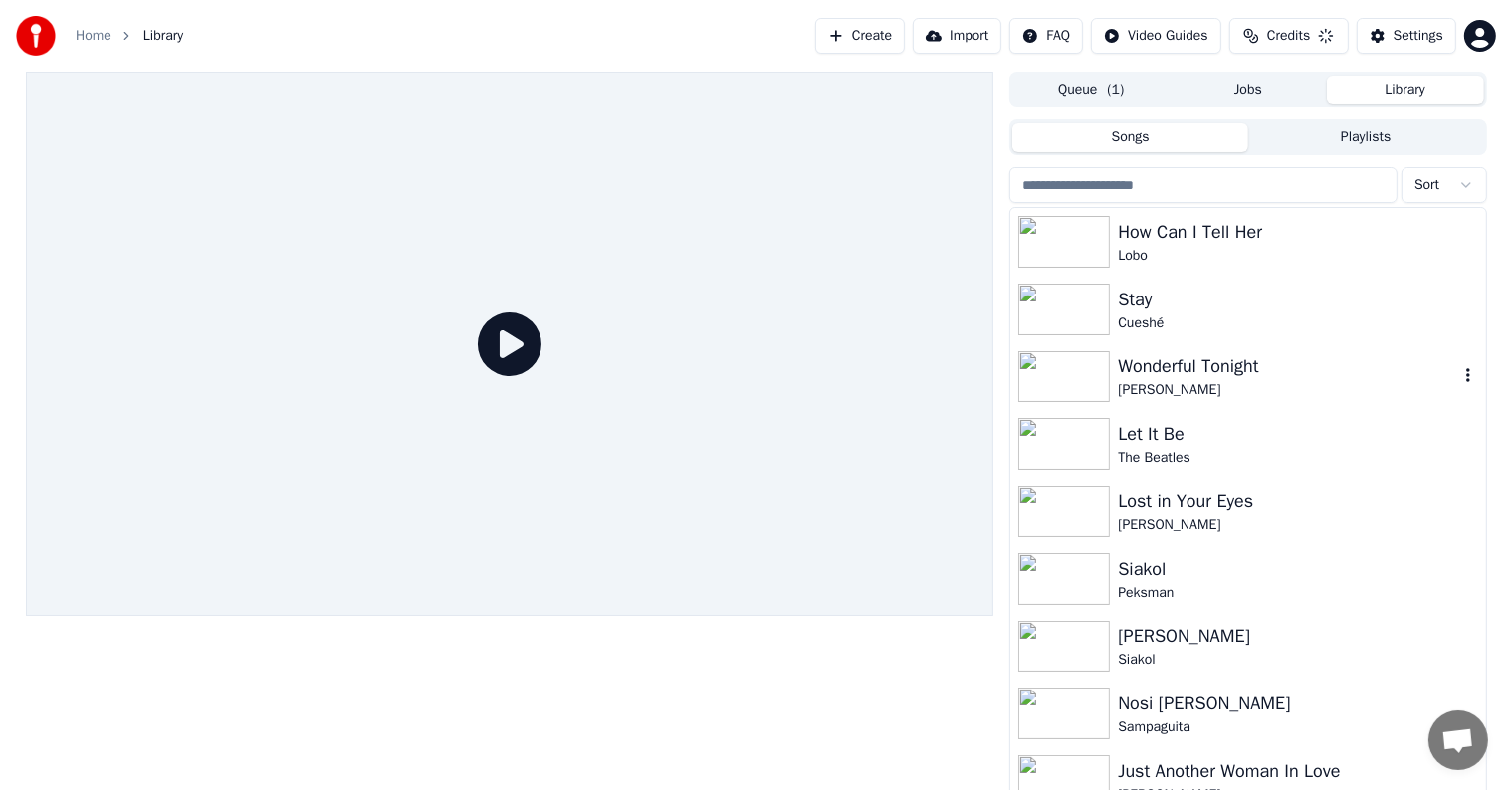 click on "Wonderful Tonight" at bounding box center [1287, 366] 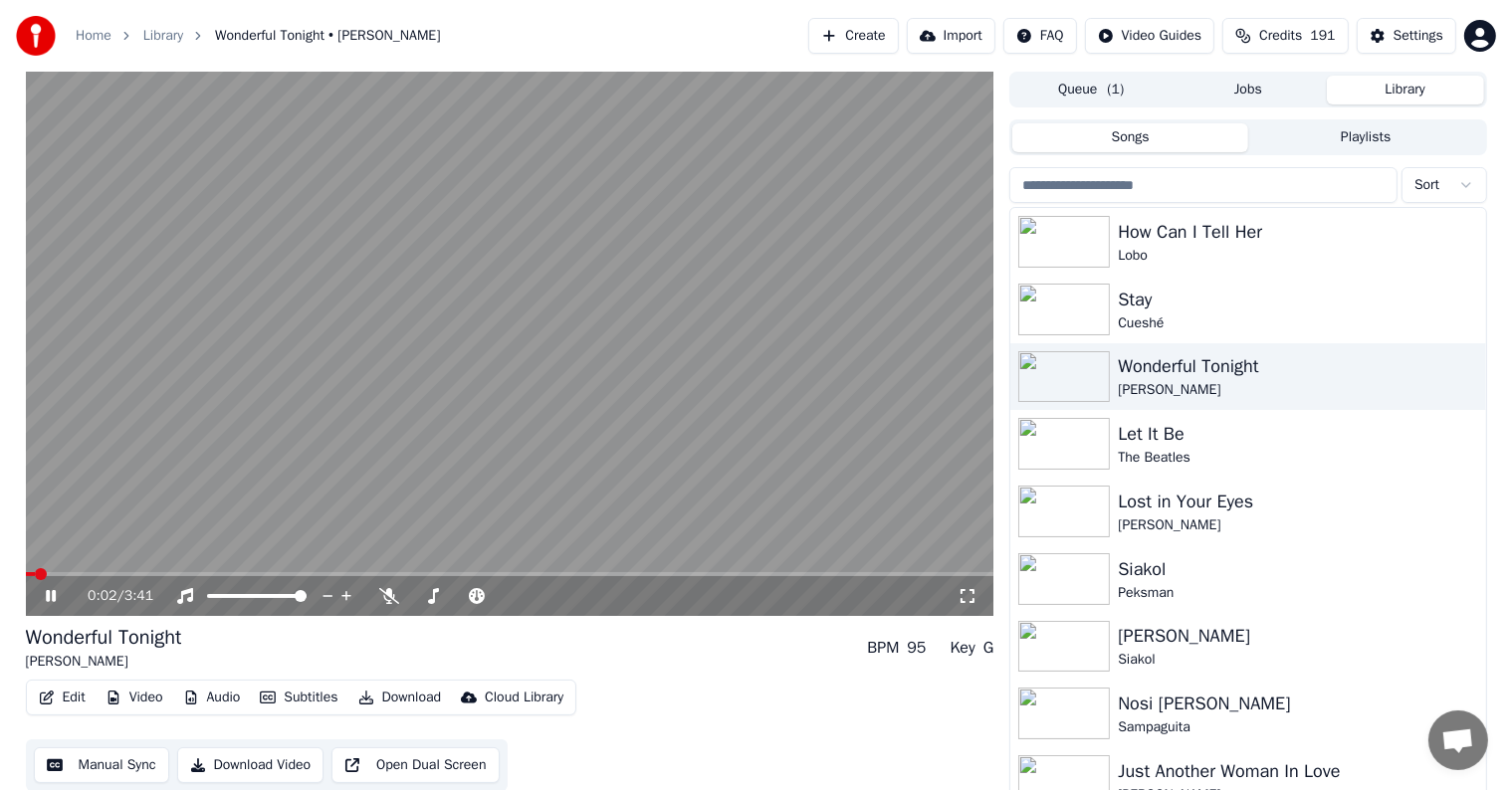 click 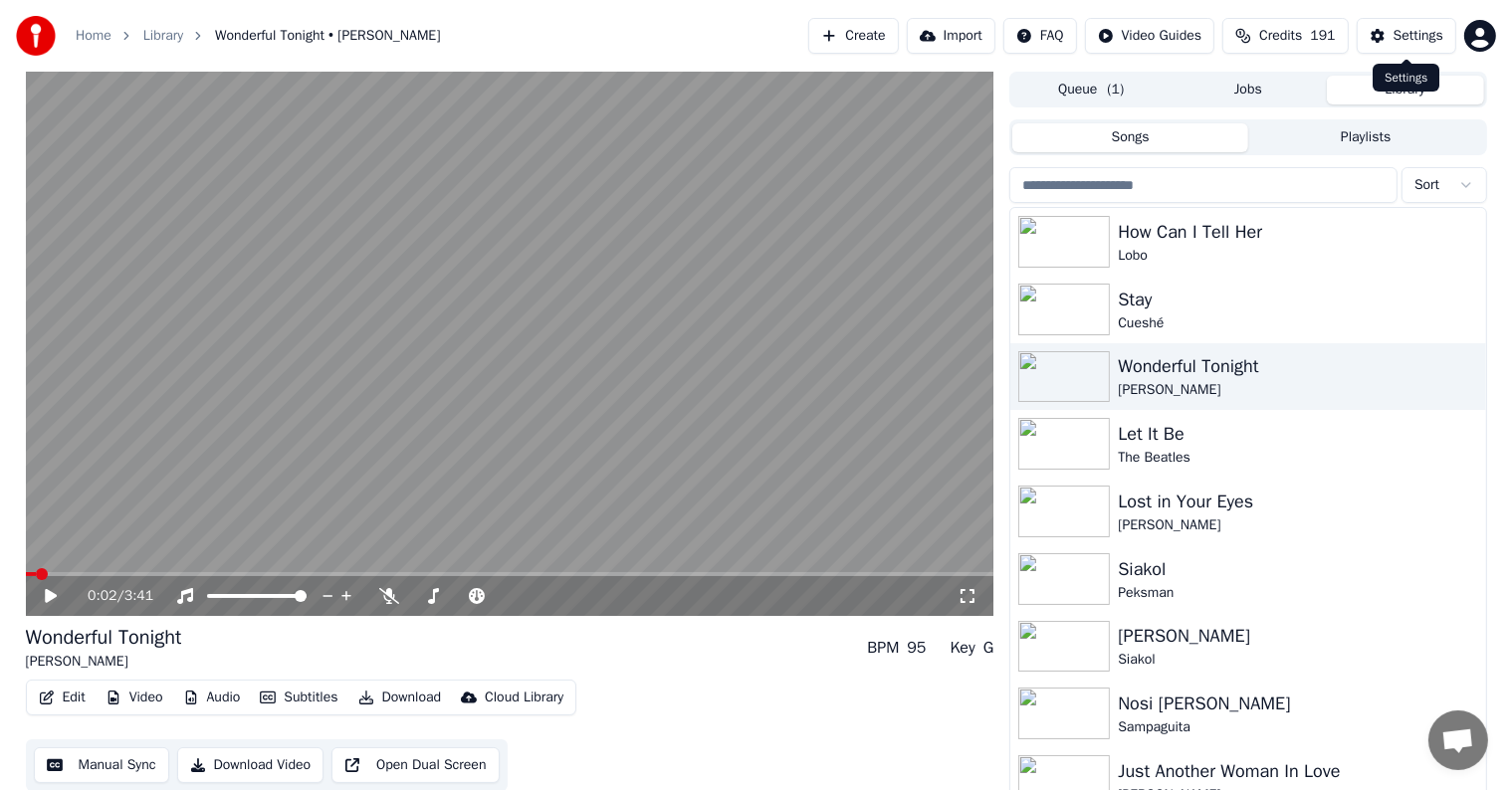 click on "Settings" at bounding box center [1418, 36] 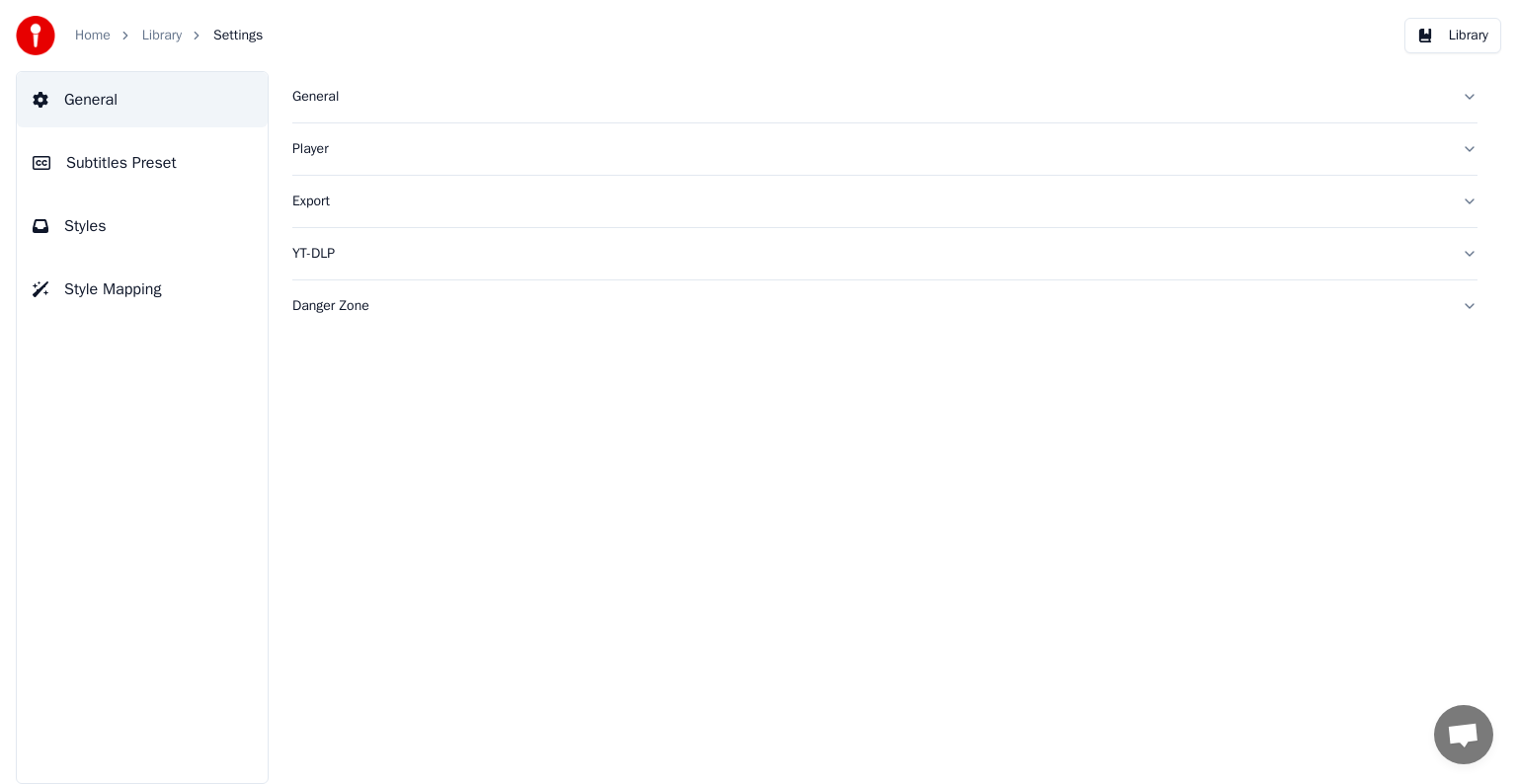 click on "Subtitles Preset" at bounding box center [121, 163] 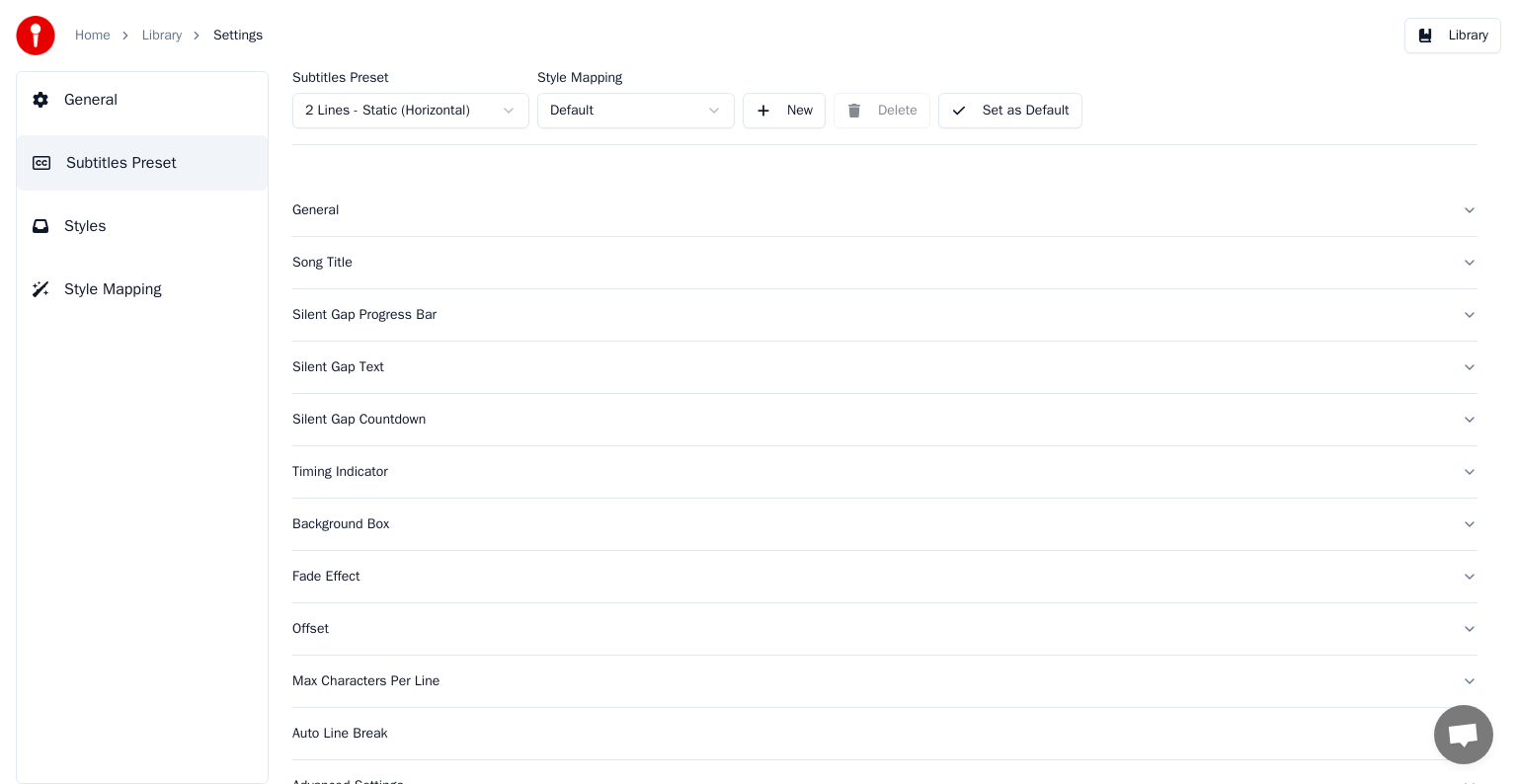 click on "Home Library Settings Library General Subtitles Preset Styles Style Mapping Subtitles Preset 2 Lines - Static (Horizontal) Style Mapping Default New Delete Set as Default General Song Title Silent Gap Progress Bar Silent Gap Text Silent Gap Countdown Timing Indicator Background Box Fade Effect Offset Max Characters Per Line Auto Line Break Advanced Settings Chat [PERSON_NAME] from Youka Desktop More channels Continue on Email Network offline. Reconnecting... No messages can be received or sent for now. Youka Desktop Hello! How can I help you?  [DATE] Hi! I'ts me again. The lyrics are not appearing. Even editing to add lyrics again, it's not appearing. I already spent 22 credits for this please check 21 hours ago [DATE] [PERSON_NAME], credits should refunded automatically in case of failure, please let me check 14 hours ago yeah but credits are used again in adding the lyrics in the song that supposed to be good in the first place 6 hours ago Read [PERSON_NAME] I added 22 more credits to your account. 6 hours ago" at bounding box center (758, 392) 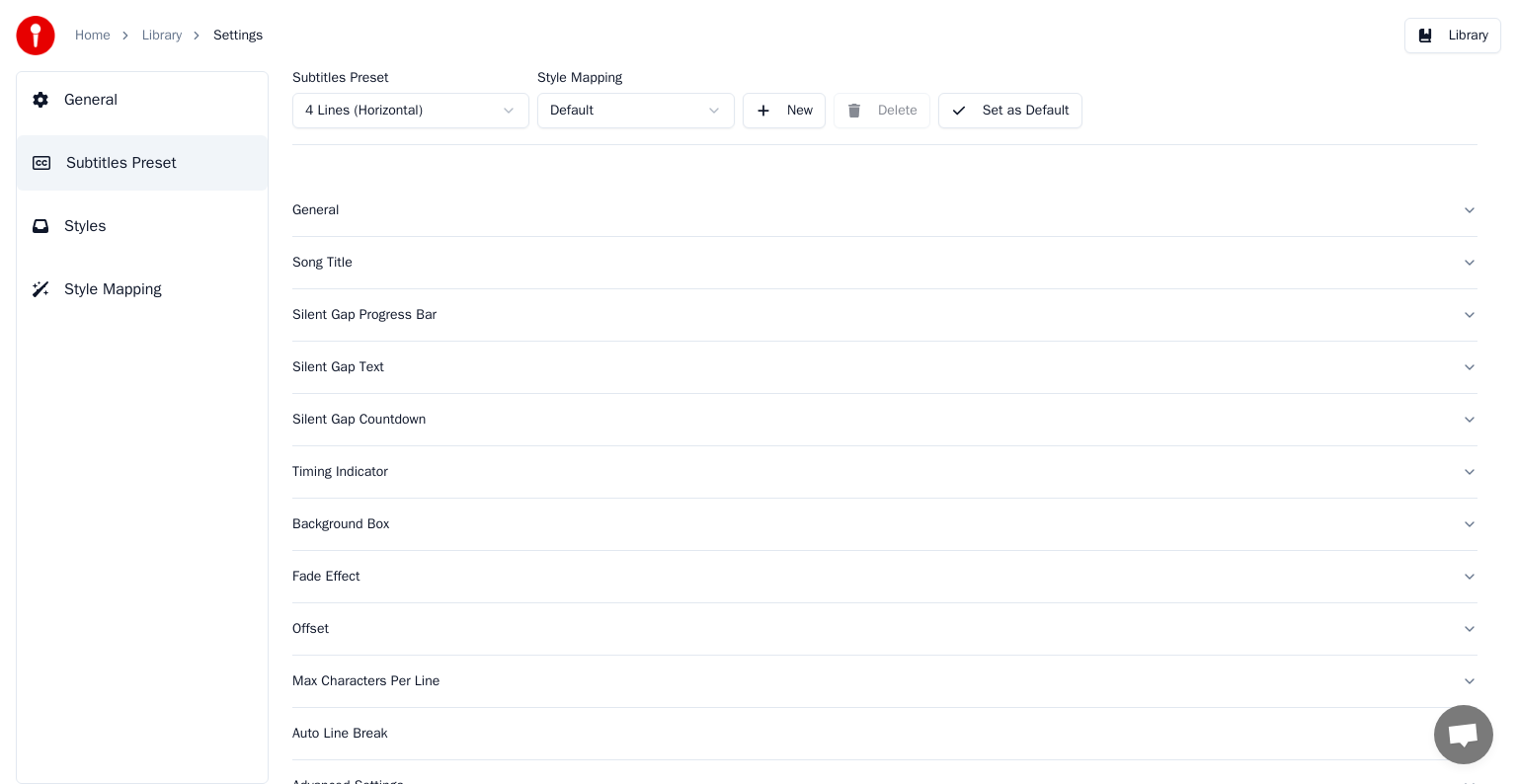 click on "Song Title" at bounding box center [885, 263] 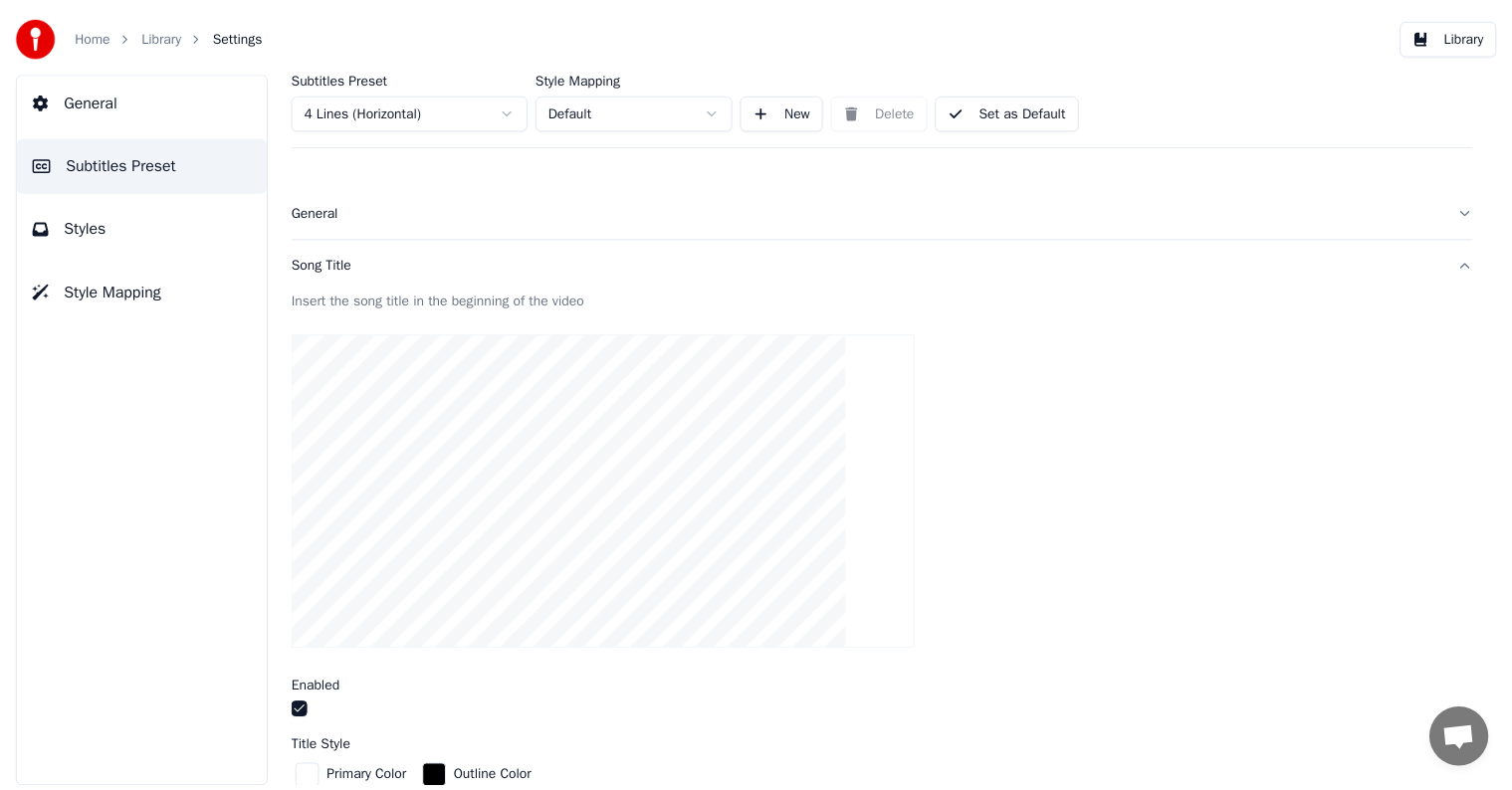 scroll, scrollTop: 497, scrollLeft: 0, axis: vertical 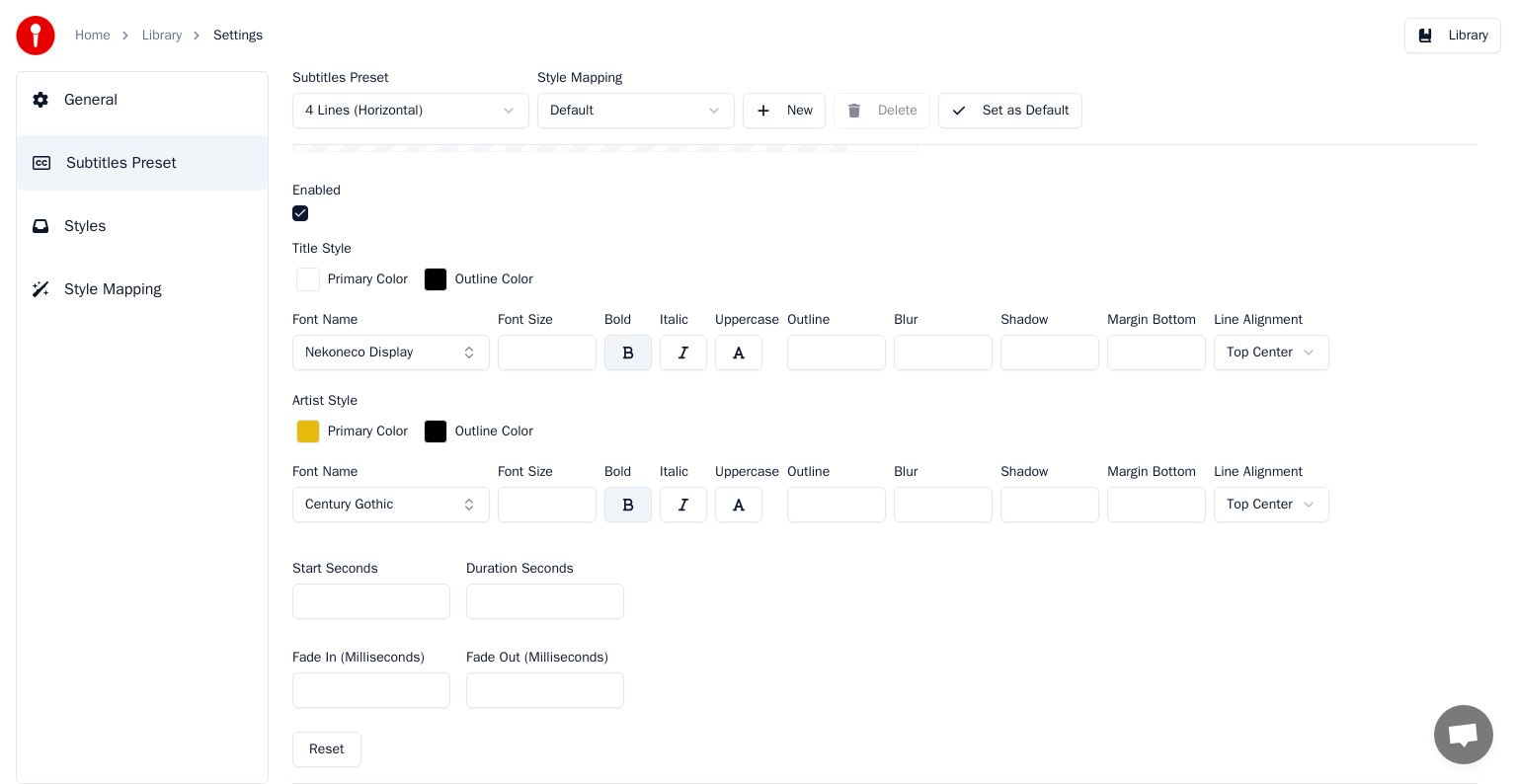 drag, startPoint x: 519, startPoint y: 351, endPoint x: 564, endPoint y: 352, distance: 45.01111 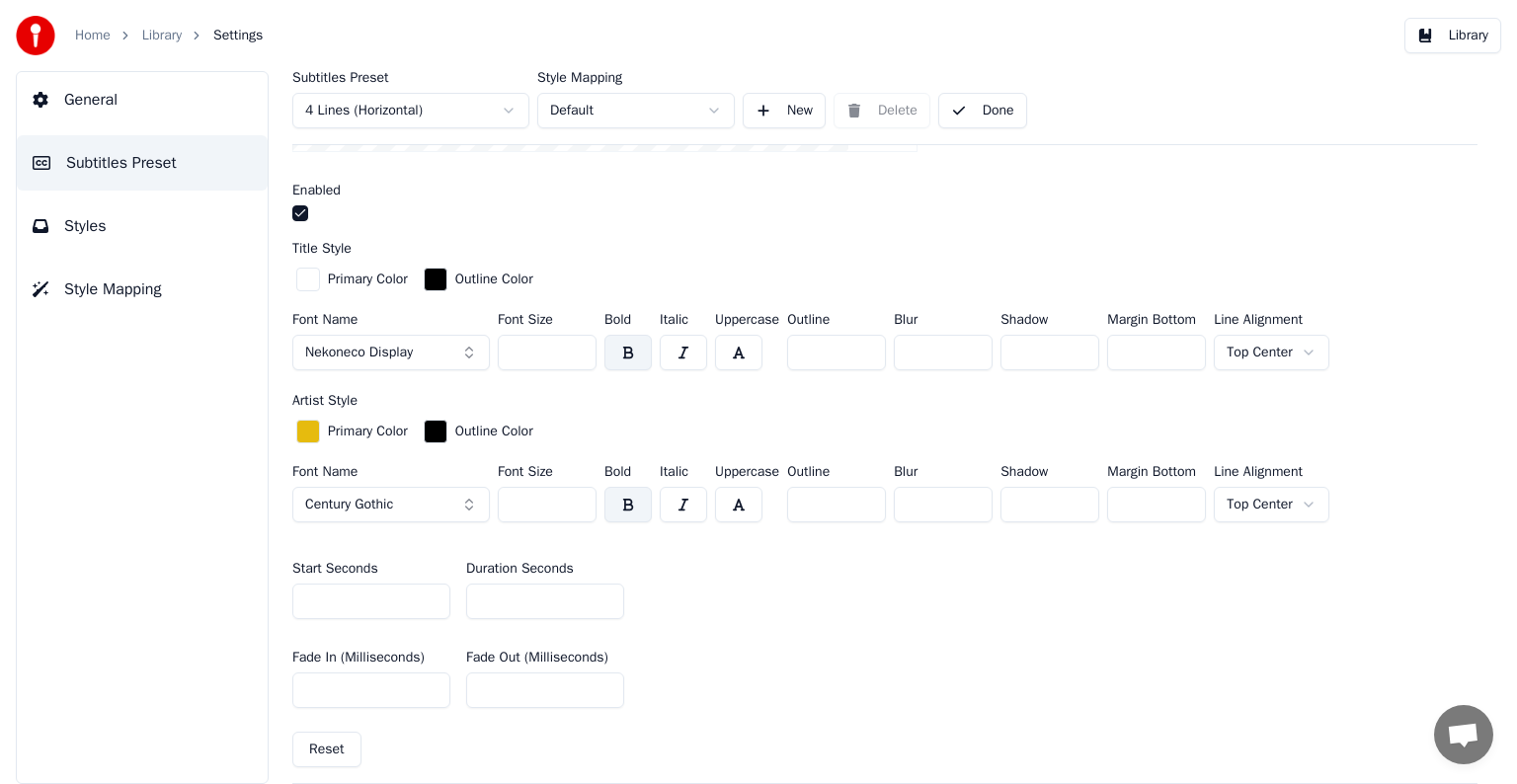 click on "Library" at bounding box center (162, 36) 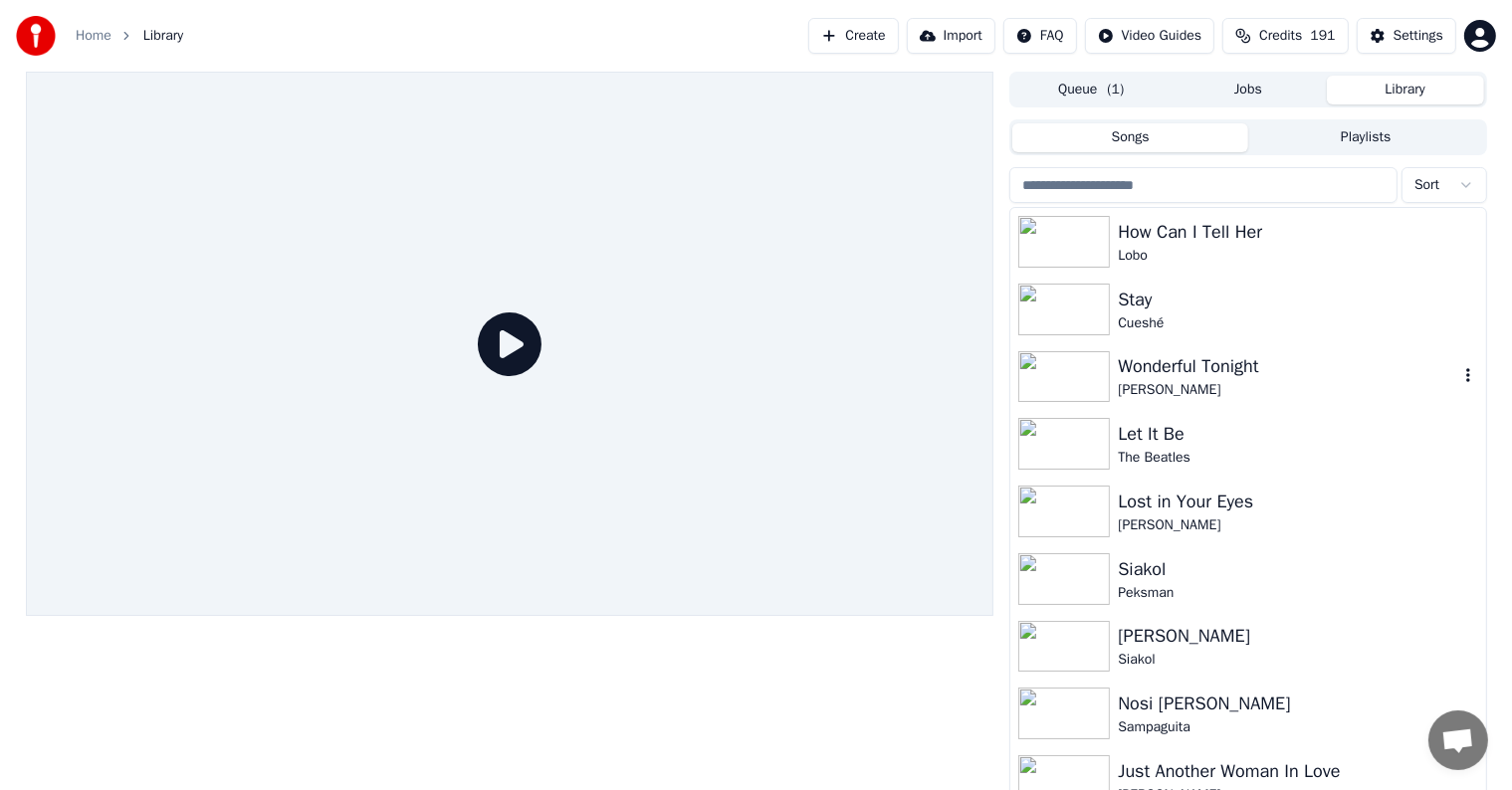 click on "Wonderful Tonight" at bounding box center (1287, 366) 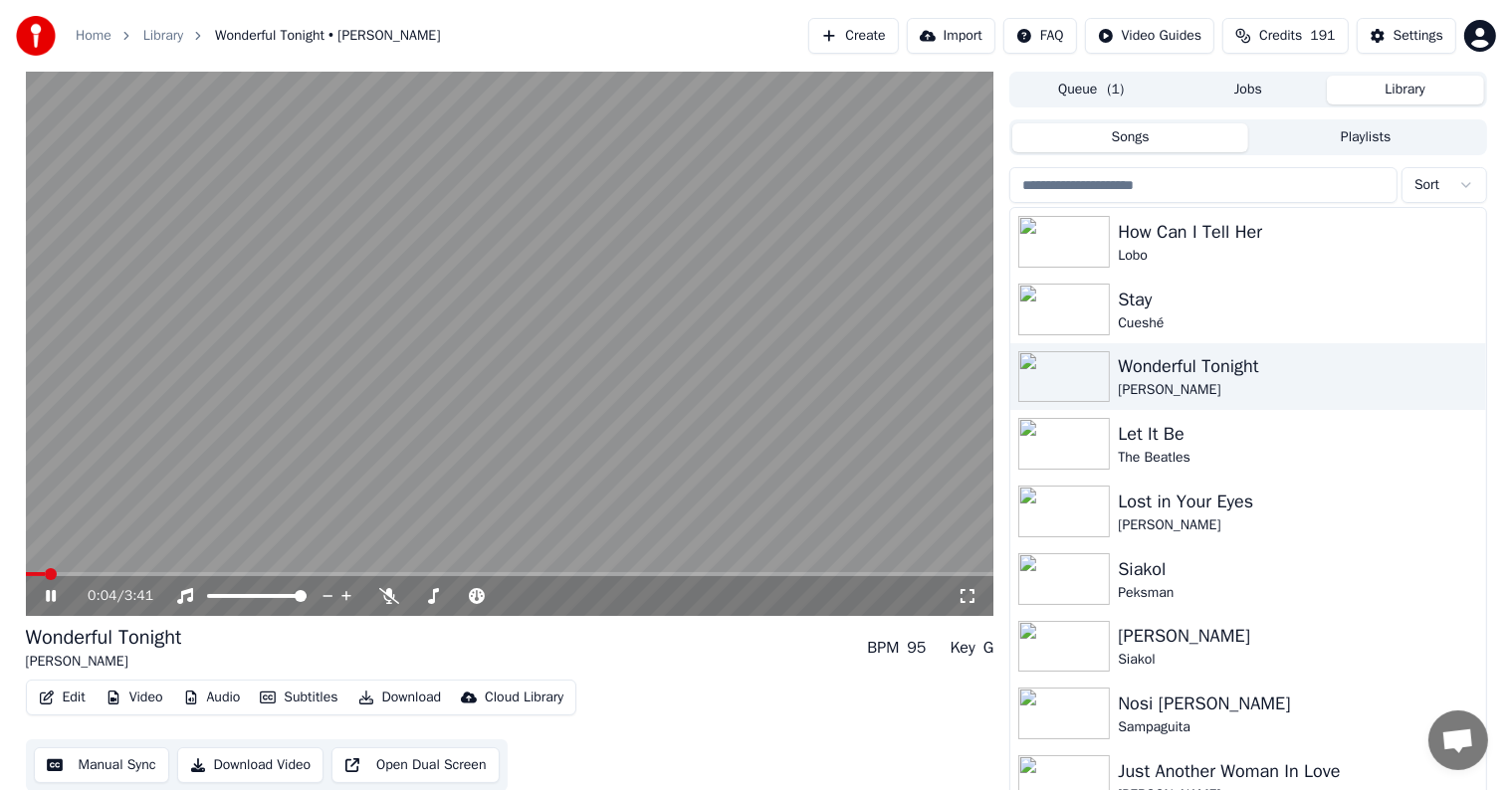 click at bounding box center (510, 343) 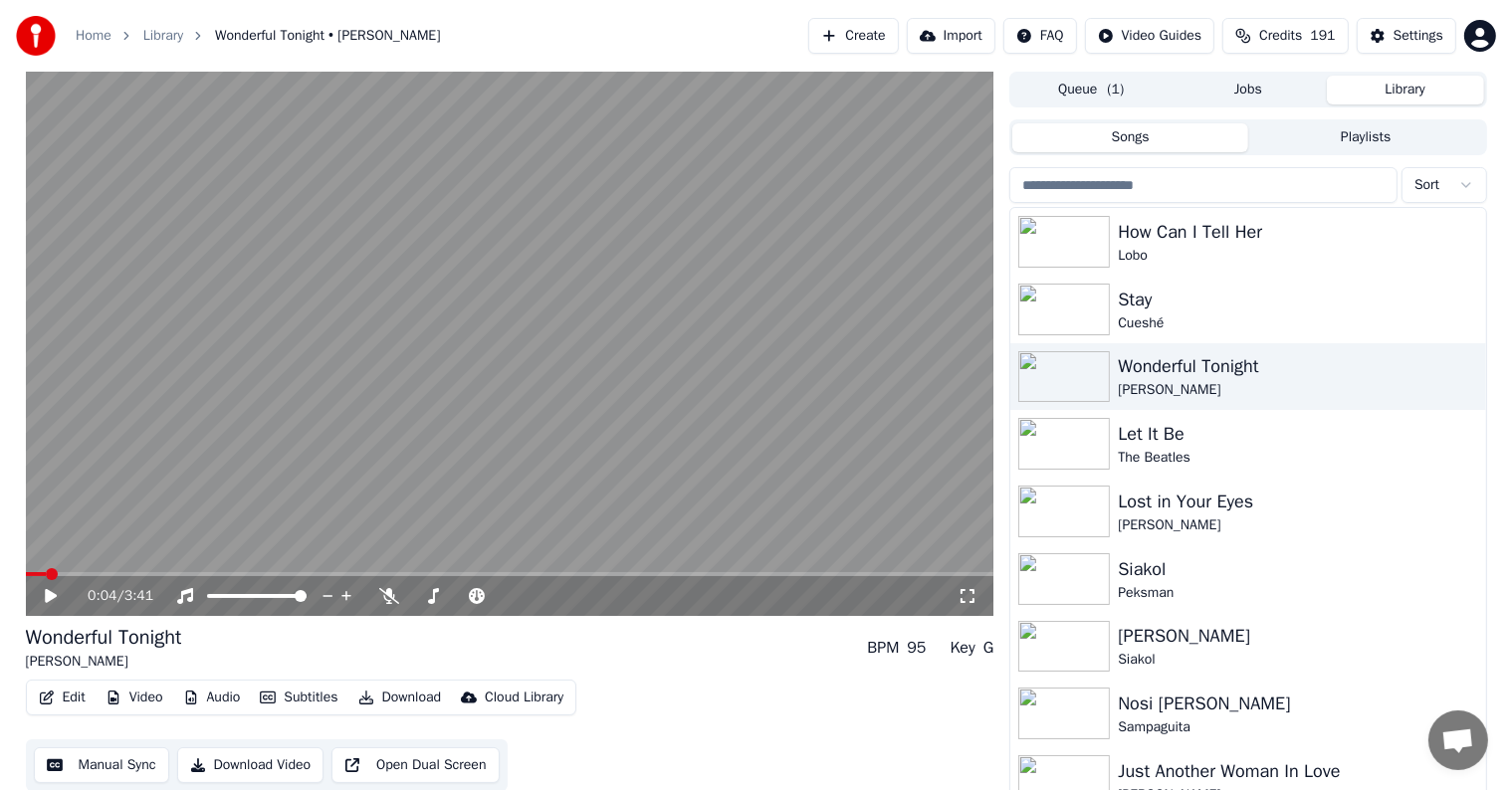 click at bounding box center (510, 574) 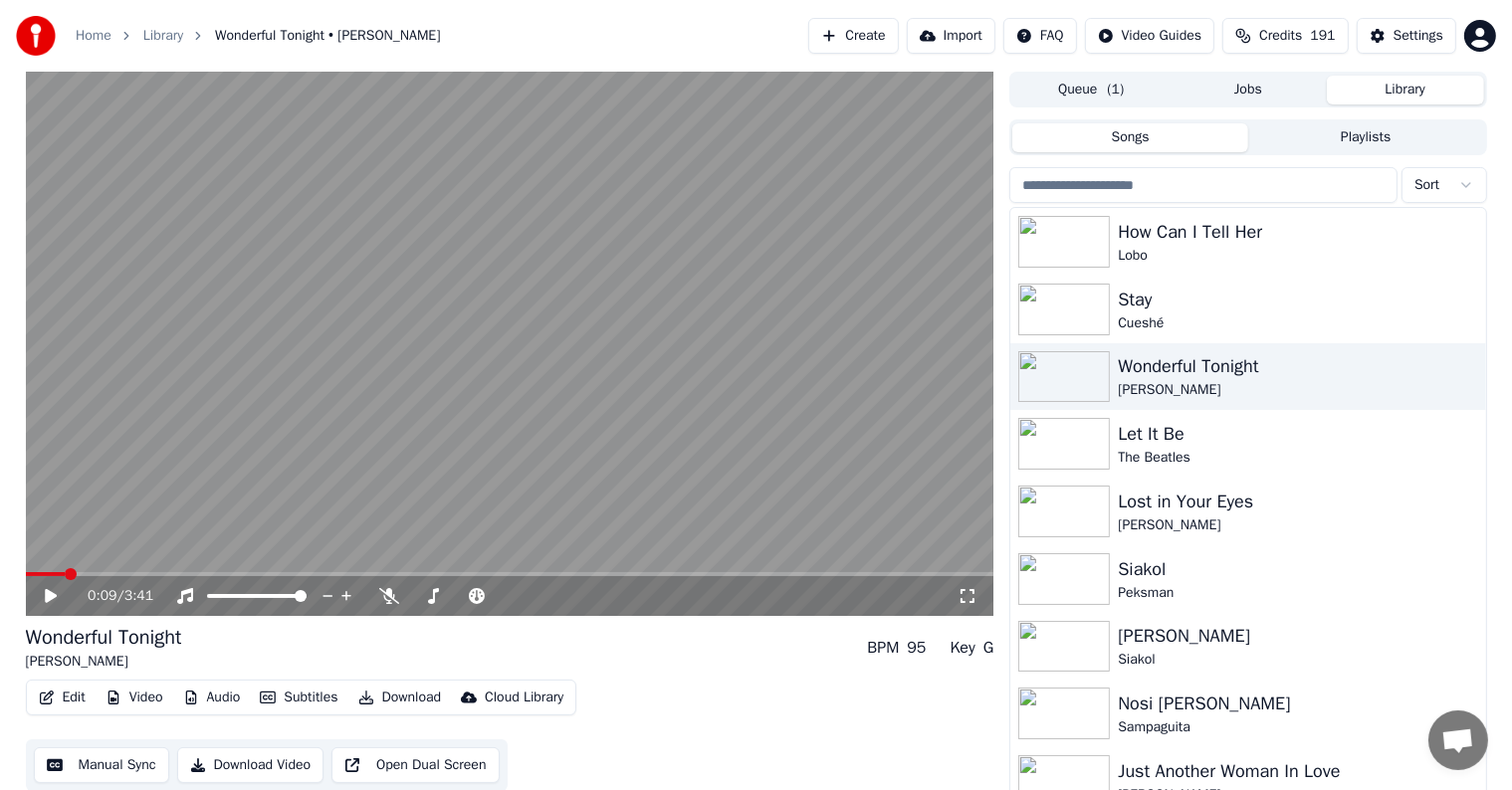 click on "0:09  /  3:41" at bounding box center (510, 596) 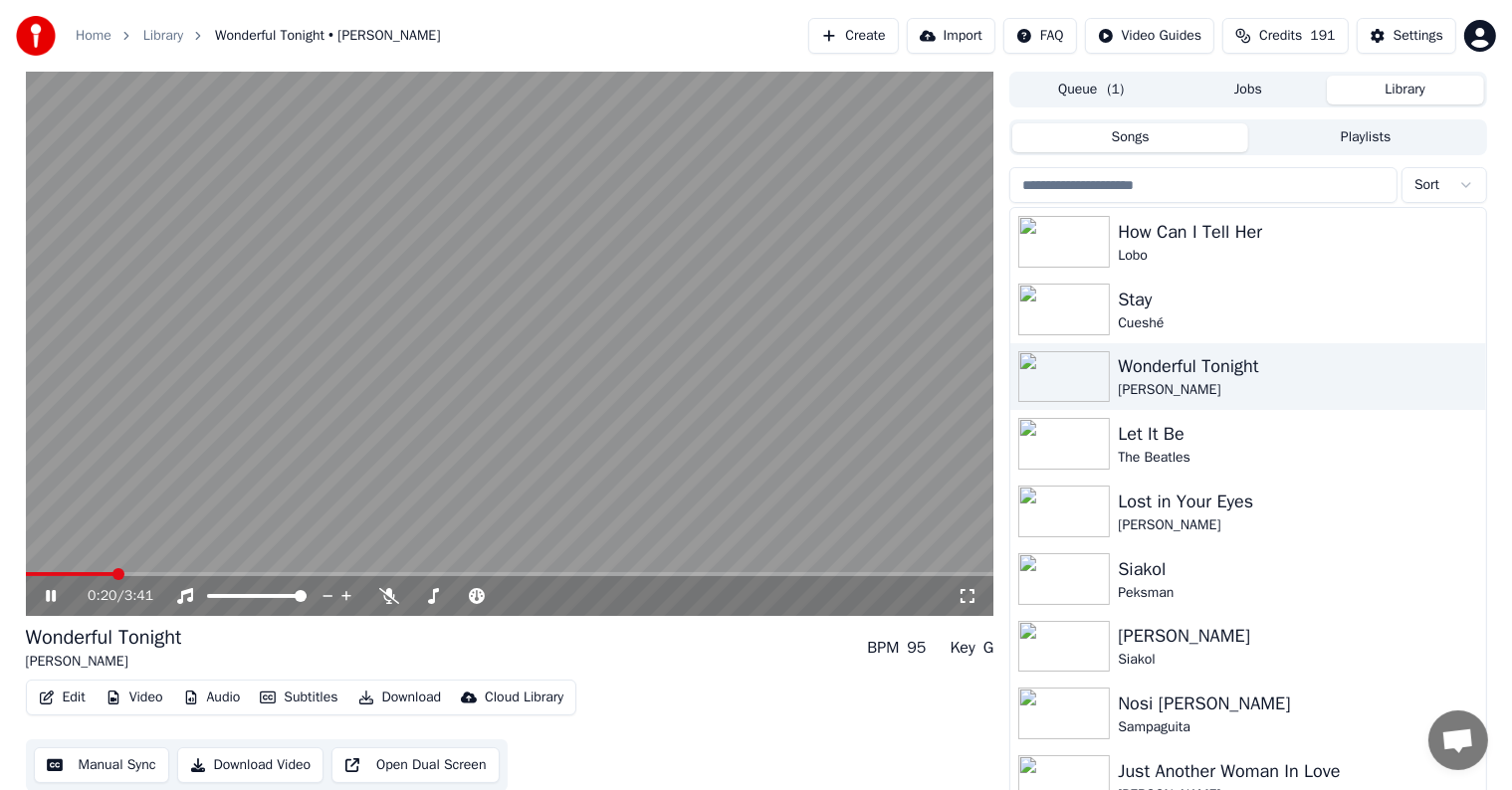 click on "Manual Sync" at bounding box center (102, 765) 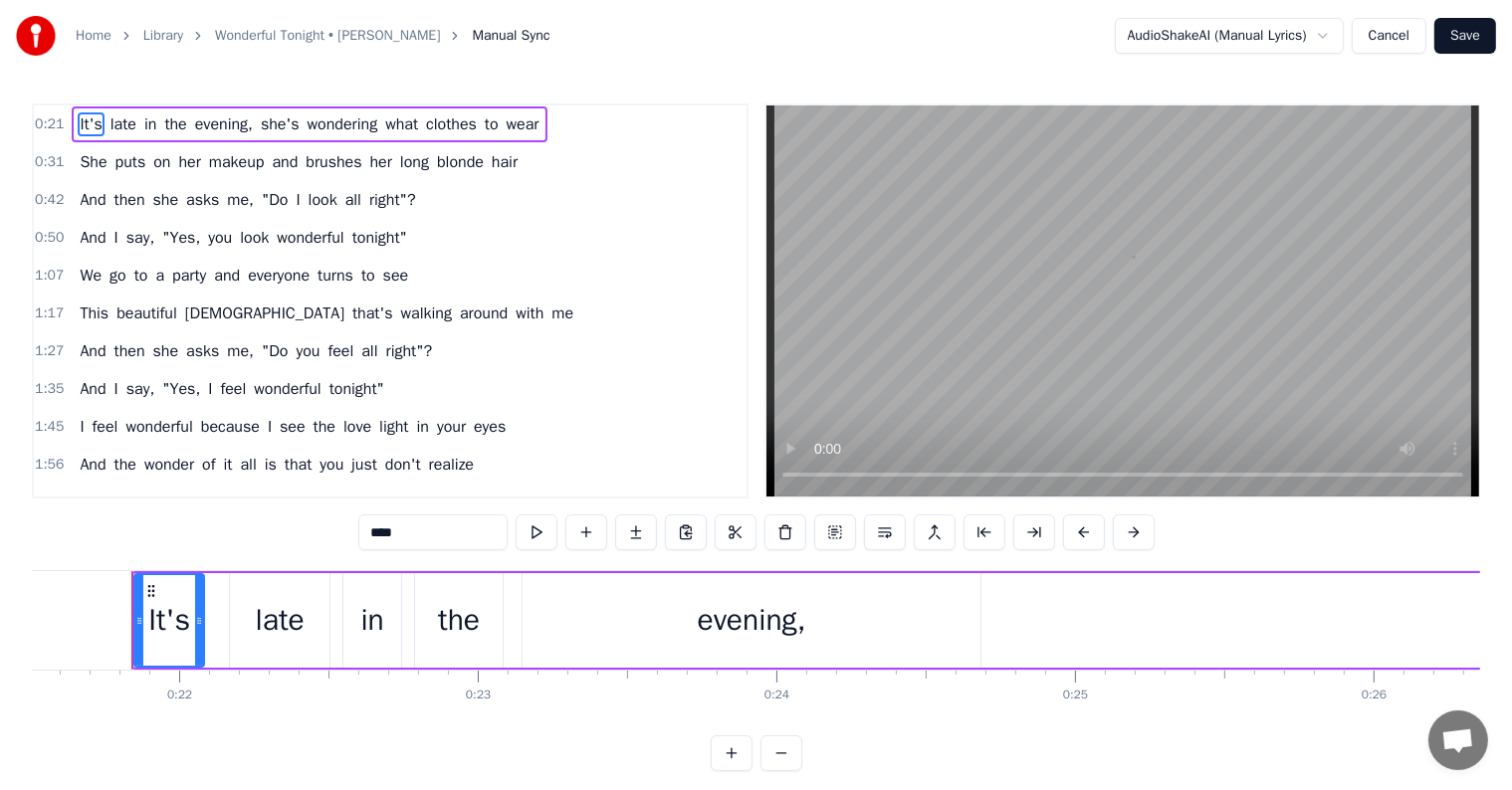 click at bounding box center [26676, 620] 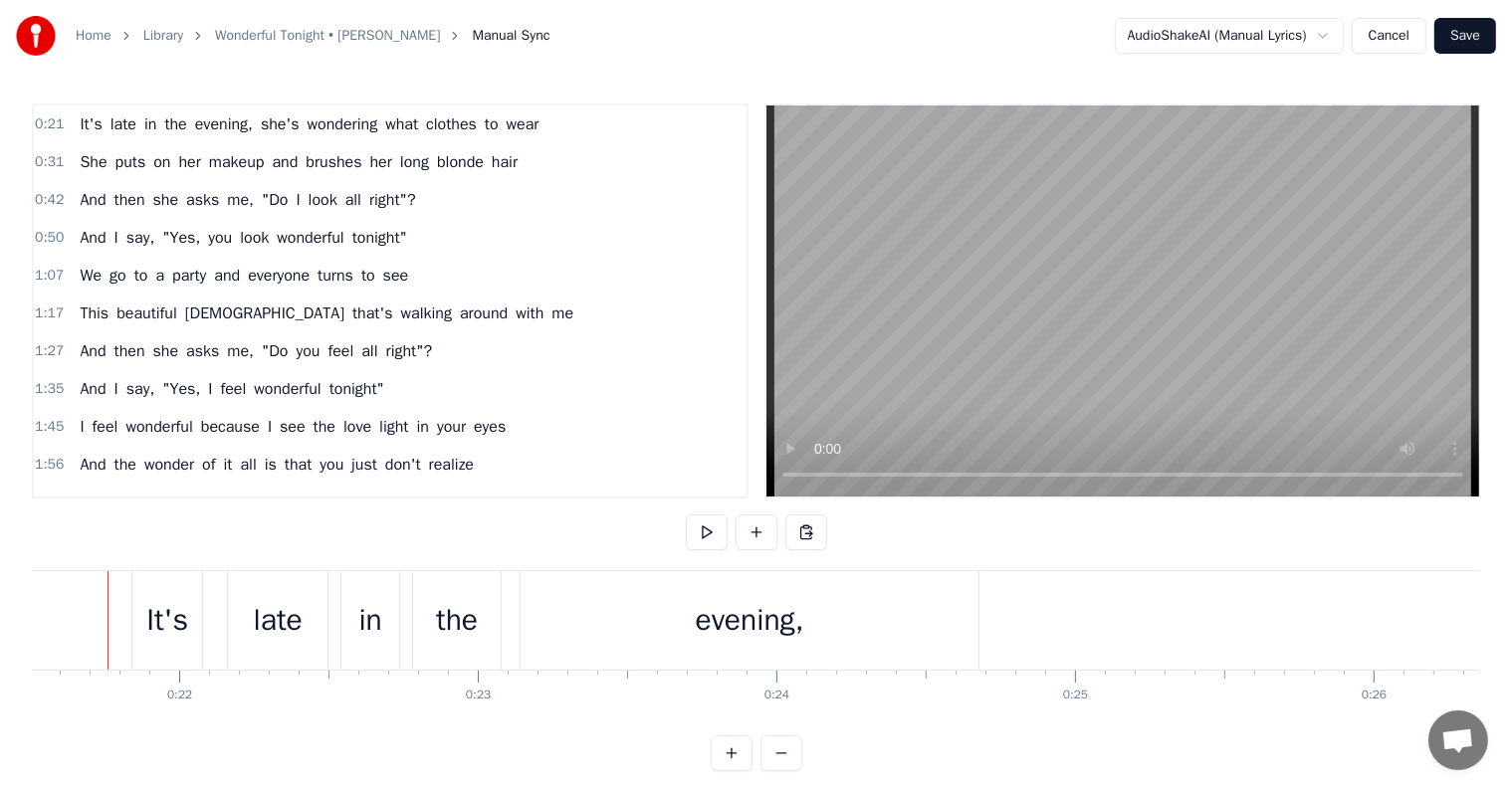 scroll, scrollTop: 0, scrollLeft: 6398, axis: horizontal 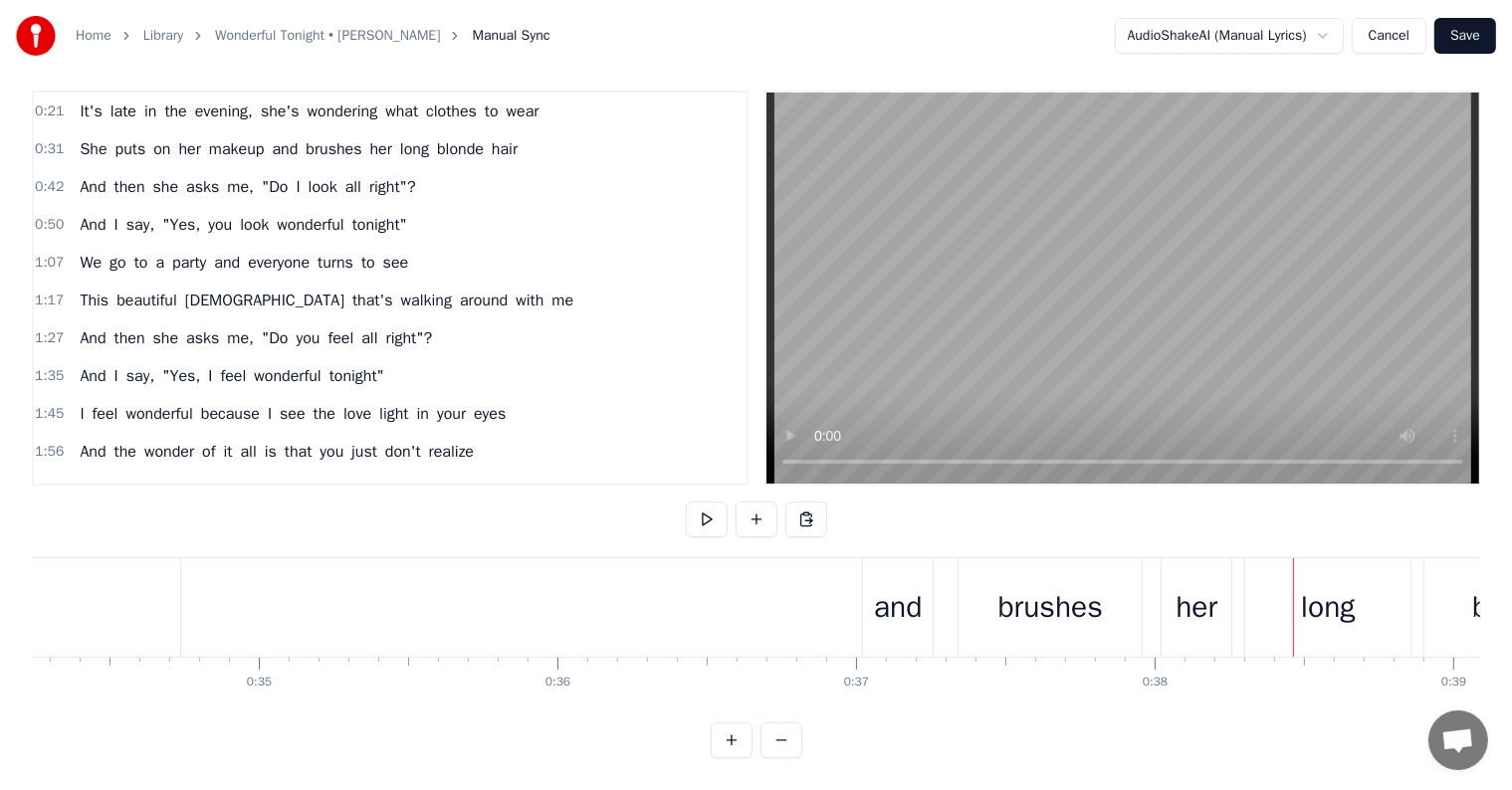 click on "long" at bounding box center (1328, 607) 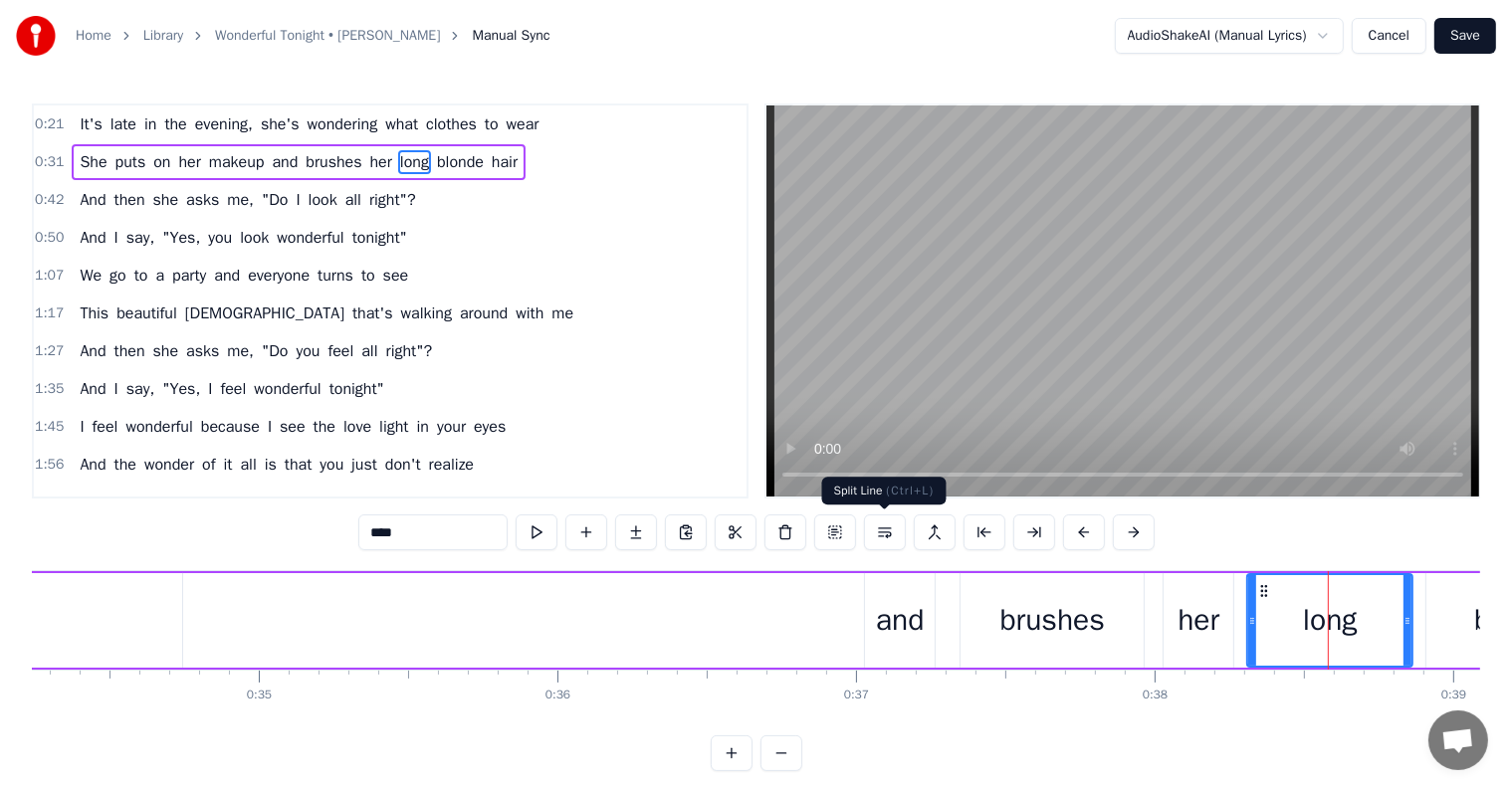 click at bounding box center [885, 532] 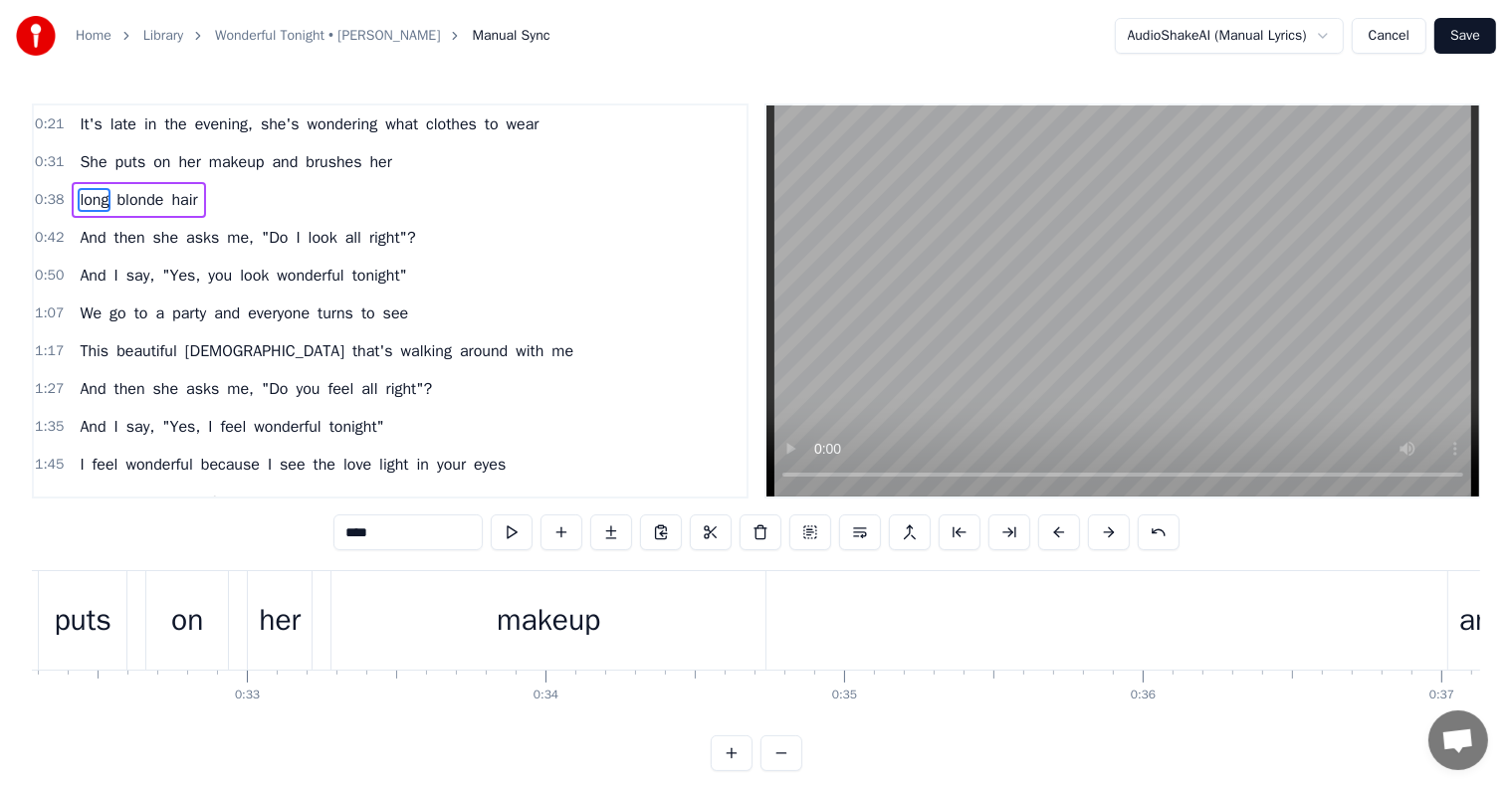 scroll, scrollTop: 0, scrollLeft: 8969, axis: horizontal 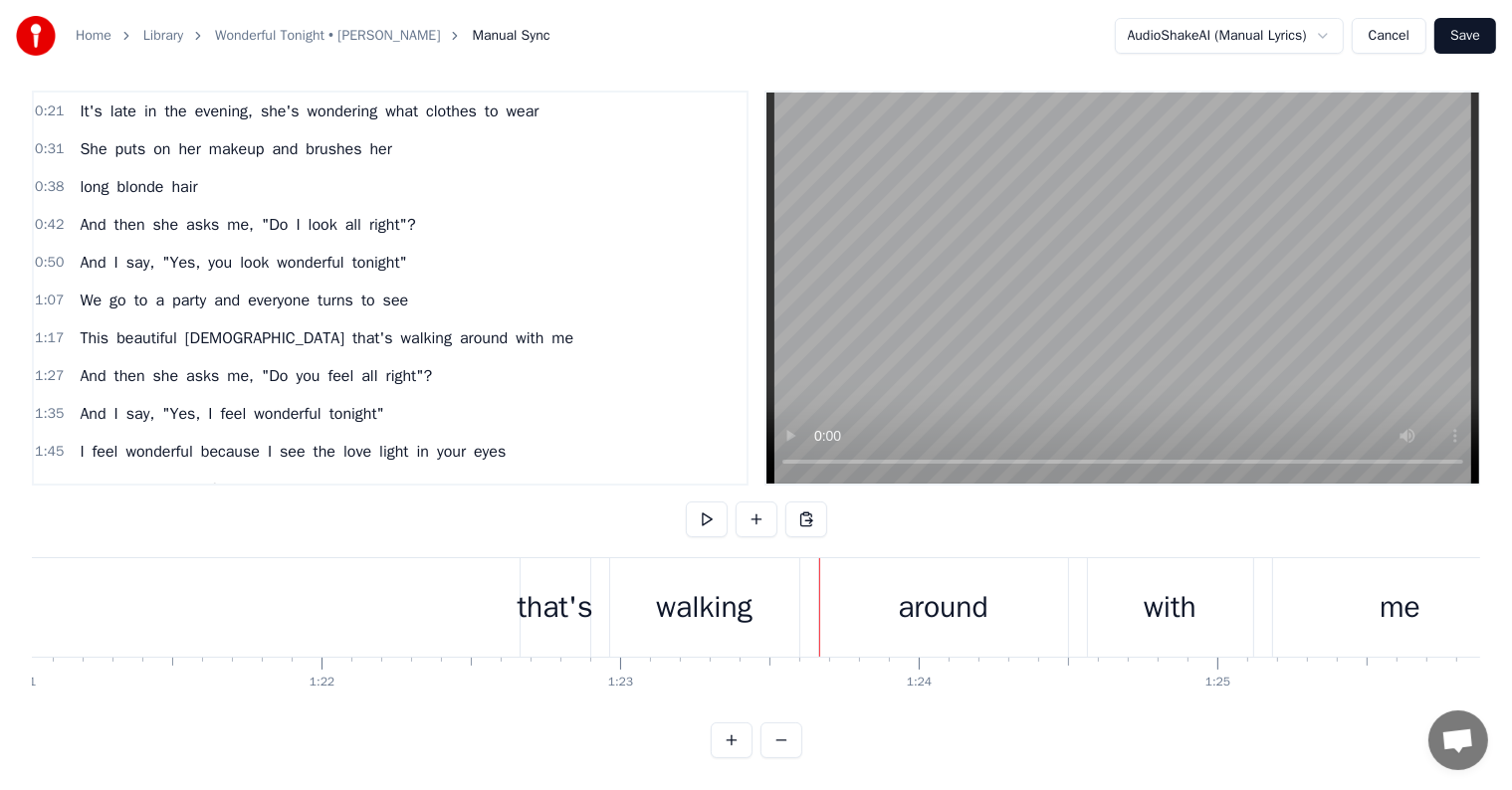 click on "around" at bounding box center (943, 607) 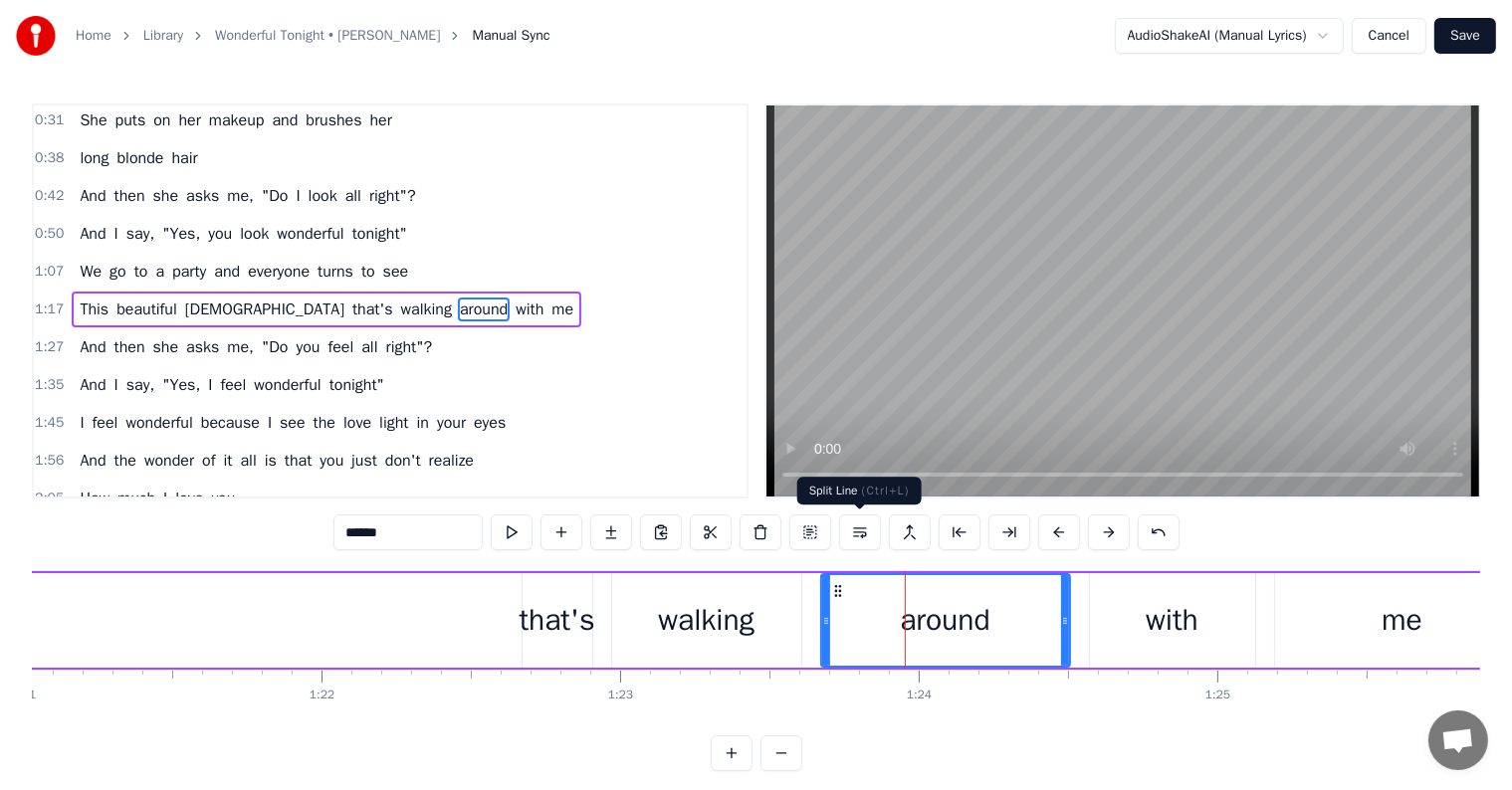click at bounding box center (860, 532) 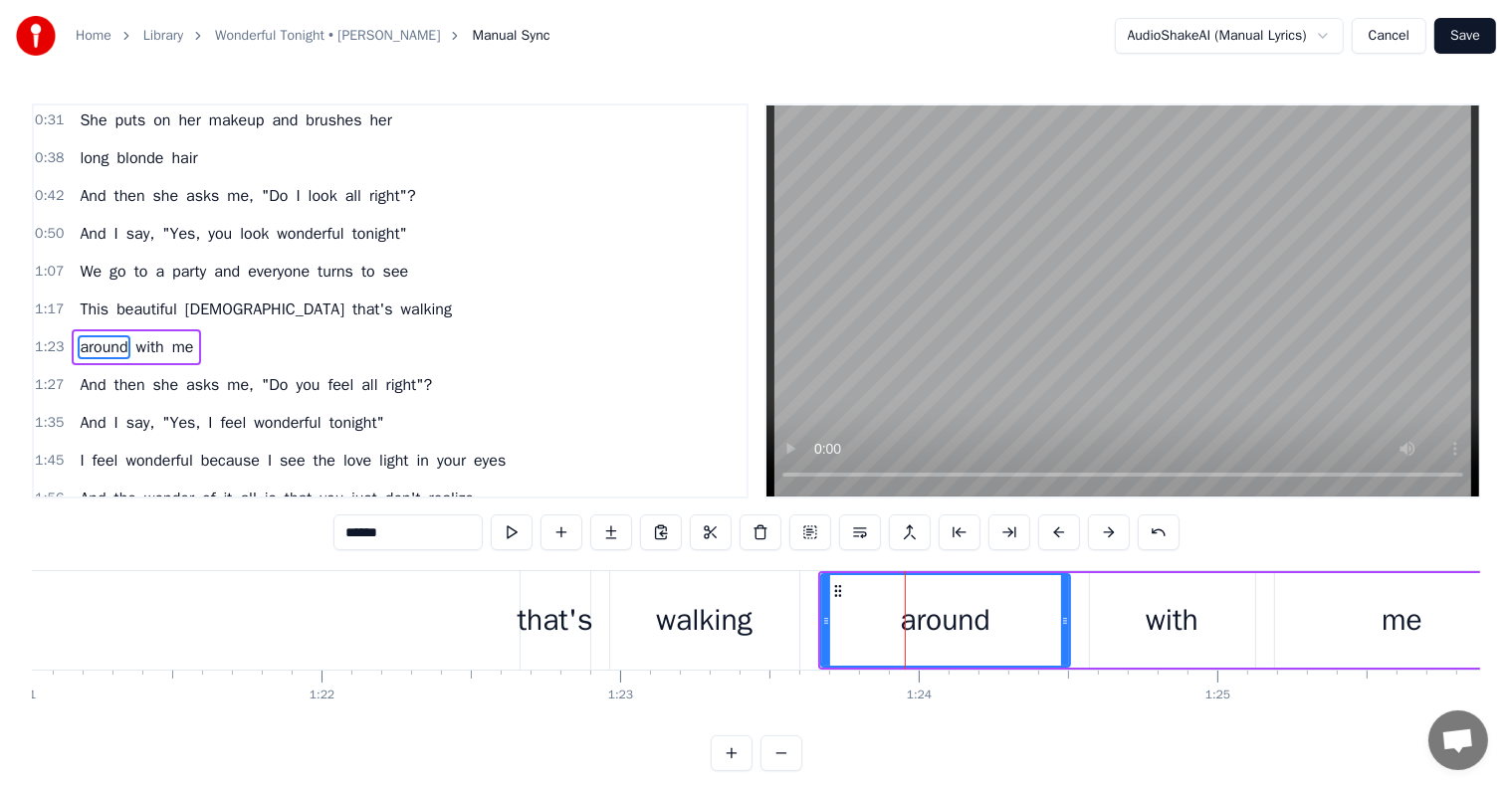 scroll, scrollTop: 79, scrollLeft: 0, axis: vertical 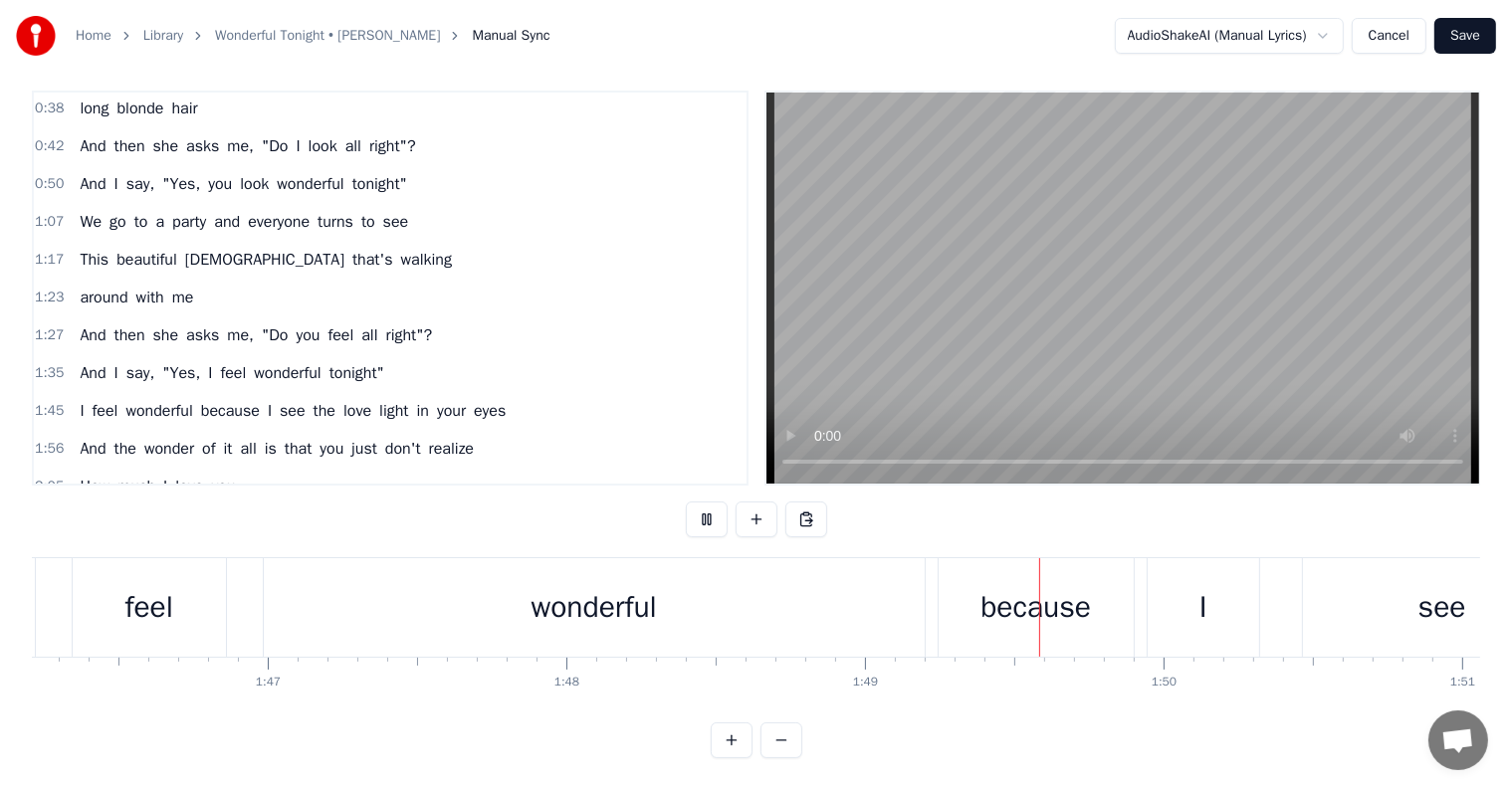 click on "because" at bounding box center [1035, 607] 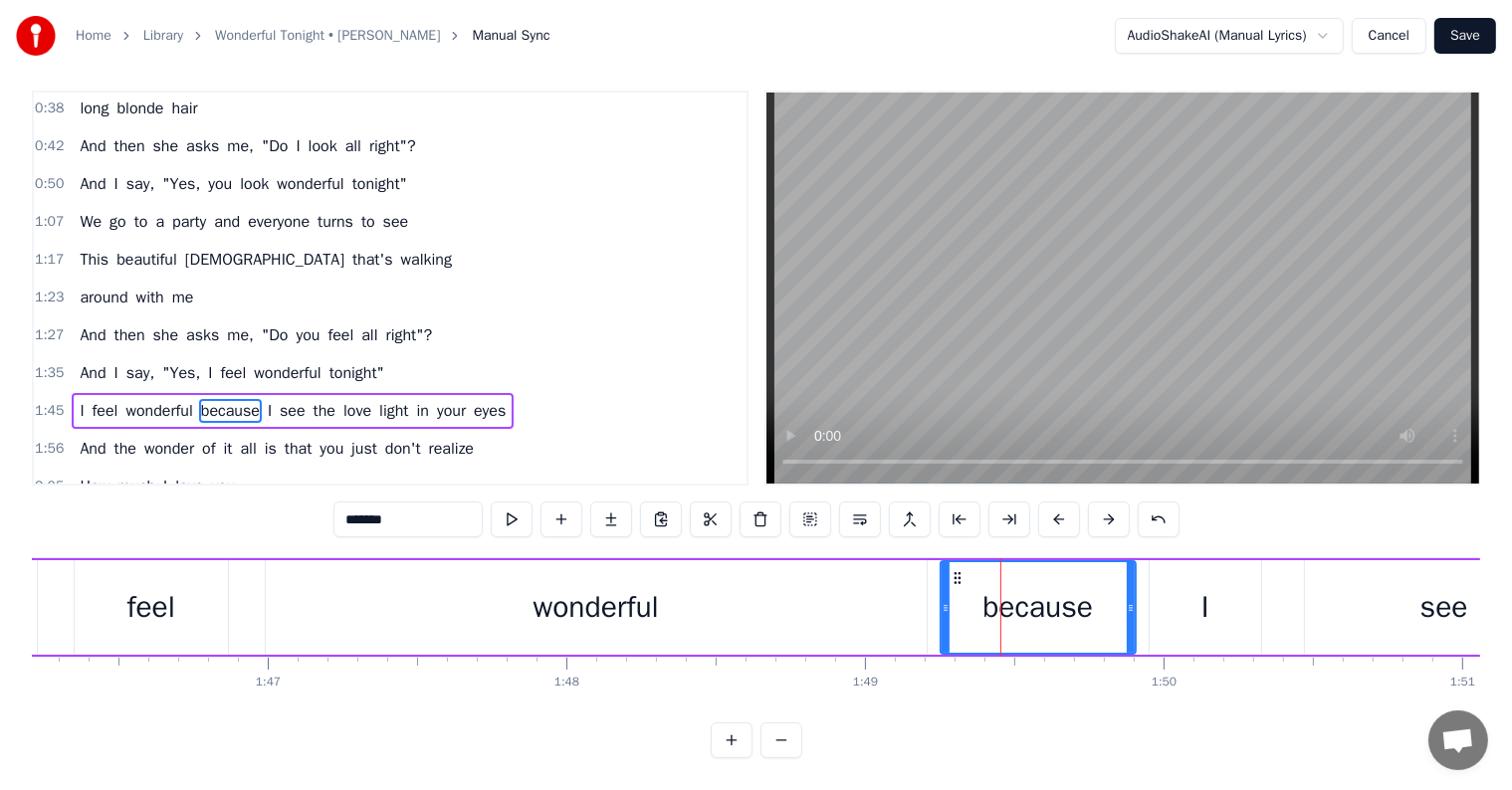 scroll, scrollTop: 0, scrollLeft: 0, axis: both 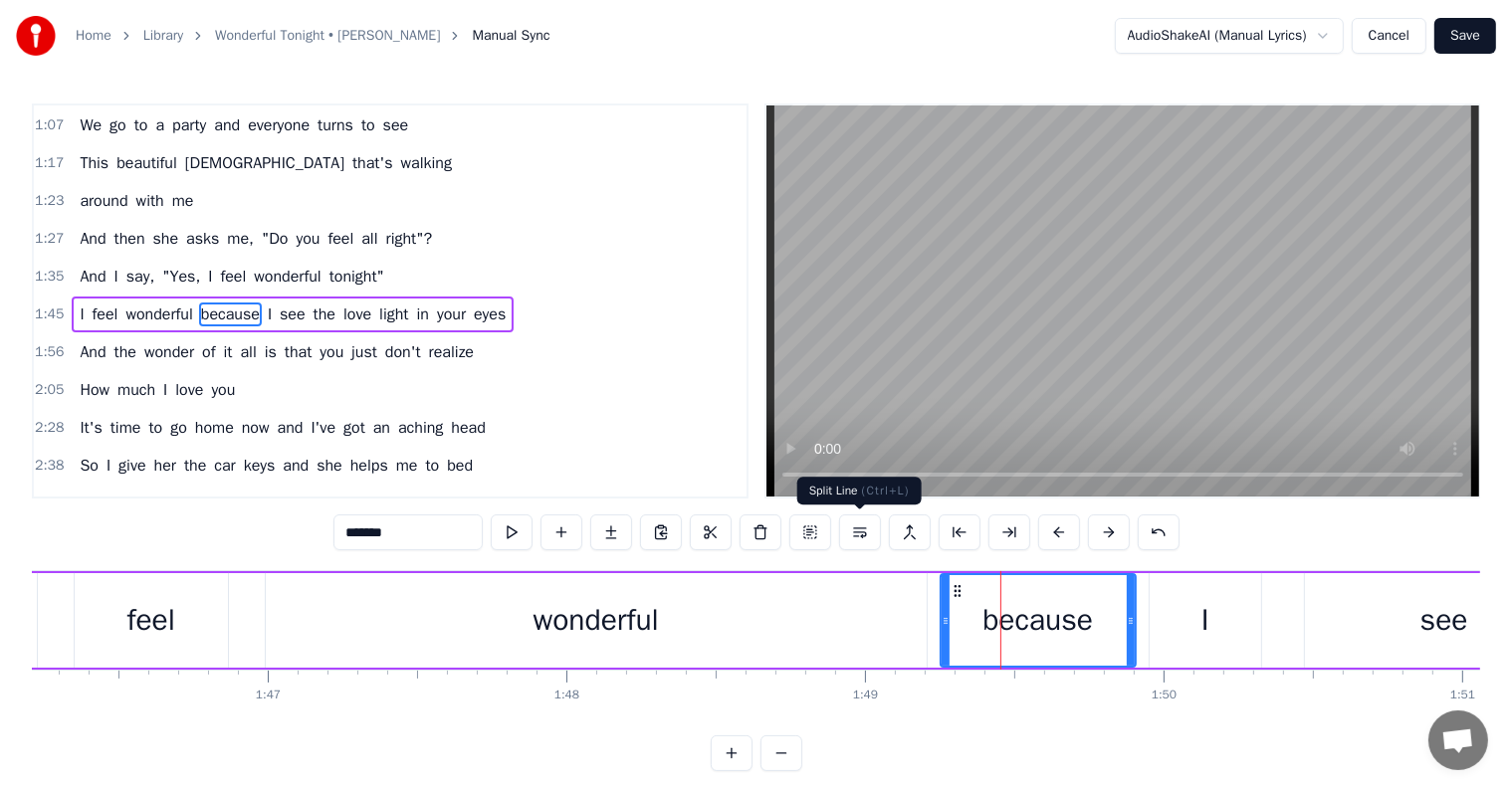 click at bounding box center [860, 532] 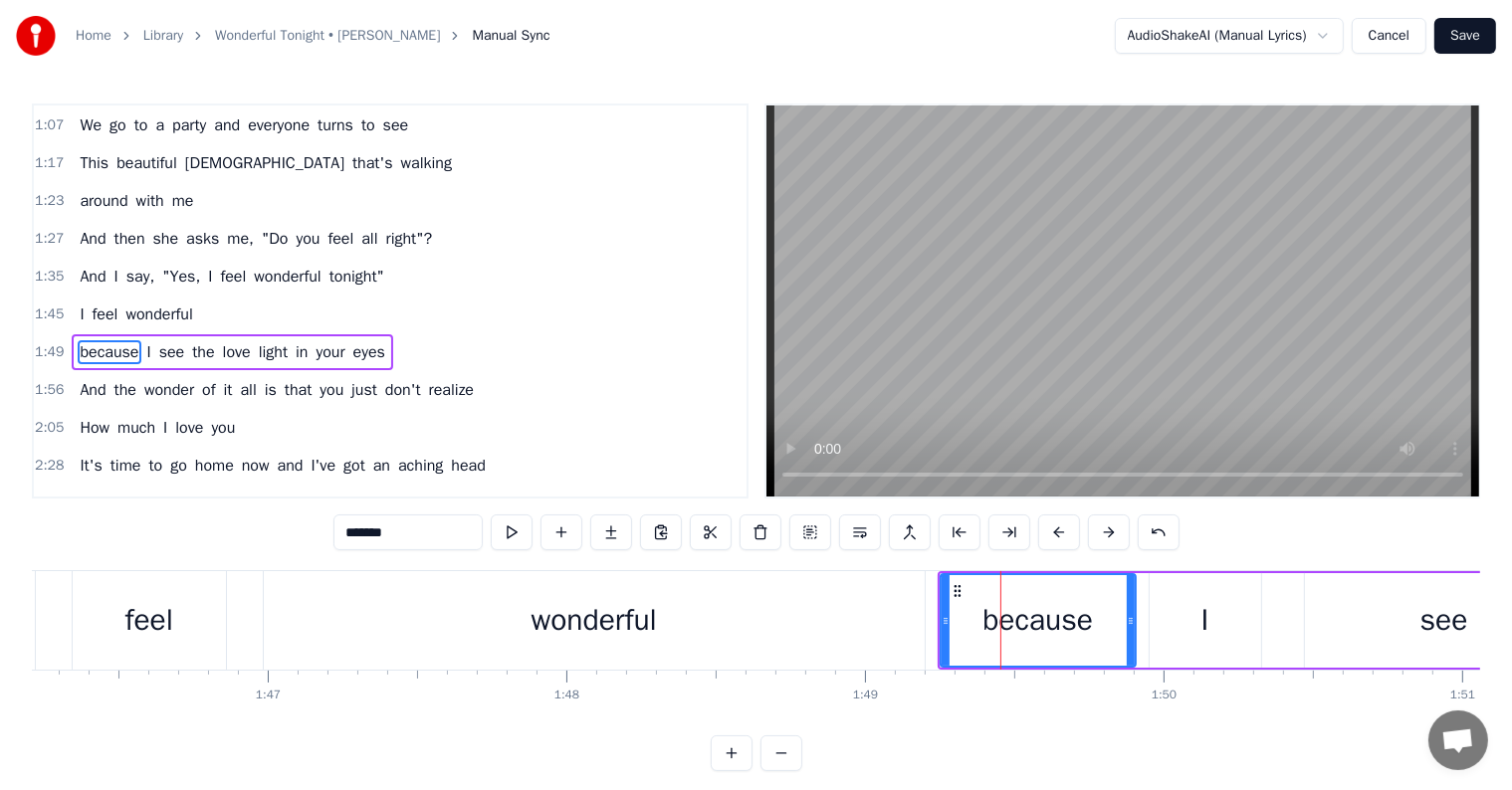 scroll, scrollTop: 225, scrollLeft: 0, axis: vertical 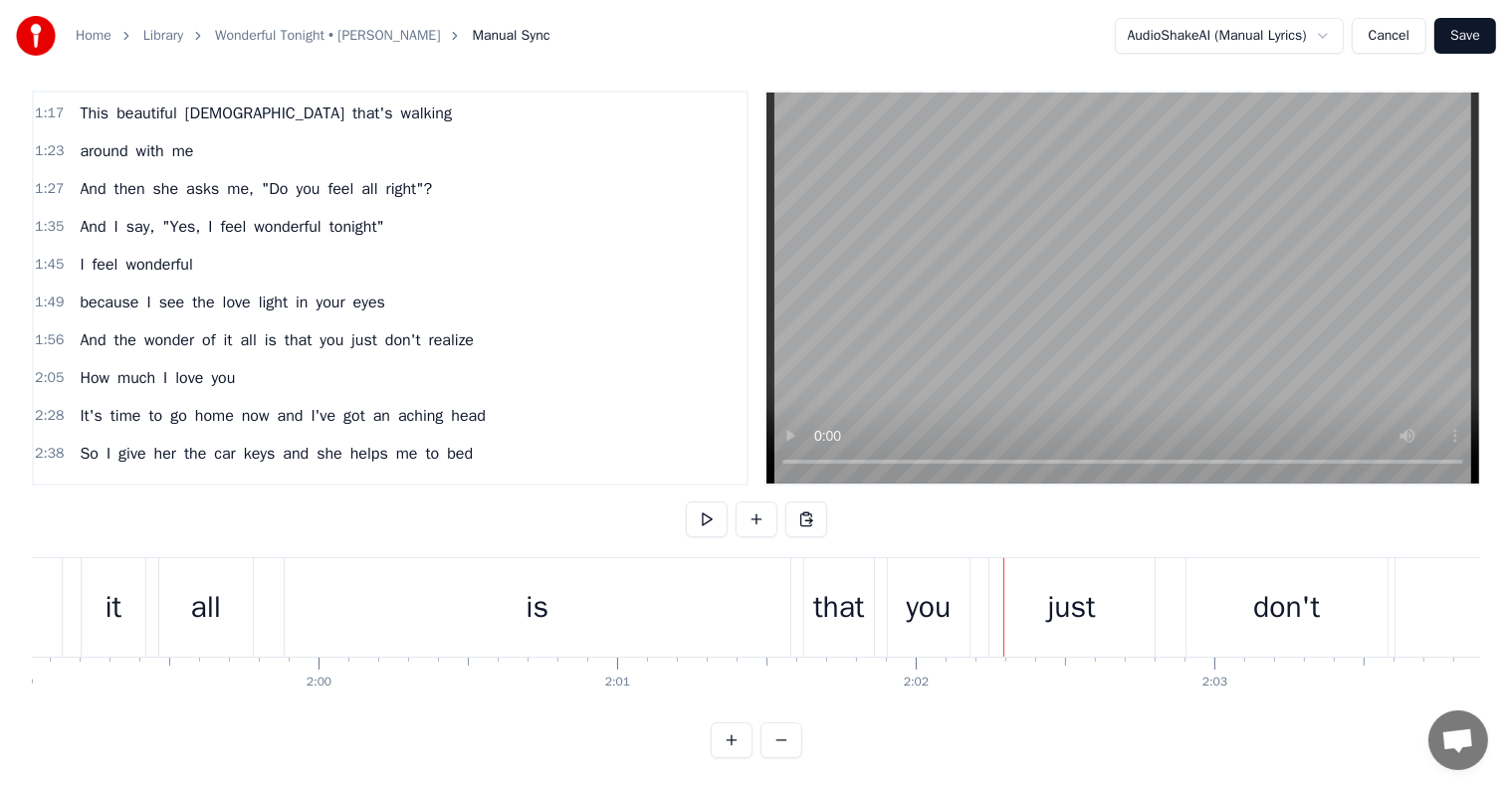 click on "all" at bounding box center [206, 607] 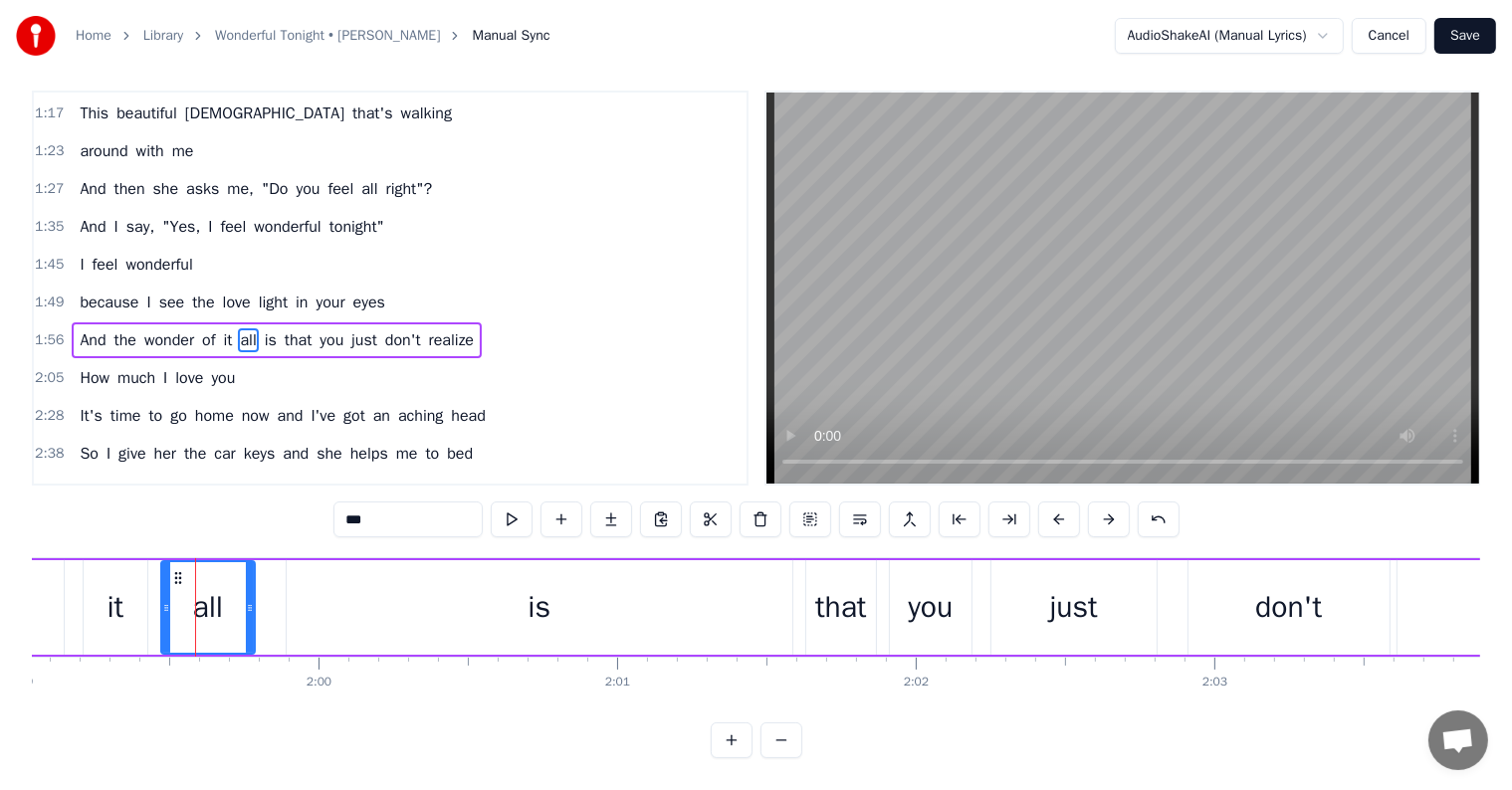 scroll, scrollTop: 0, scrollLeft: 0, axis: both 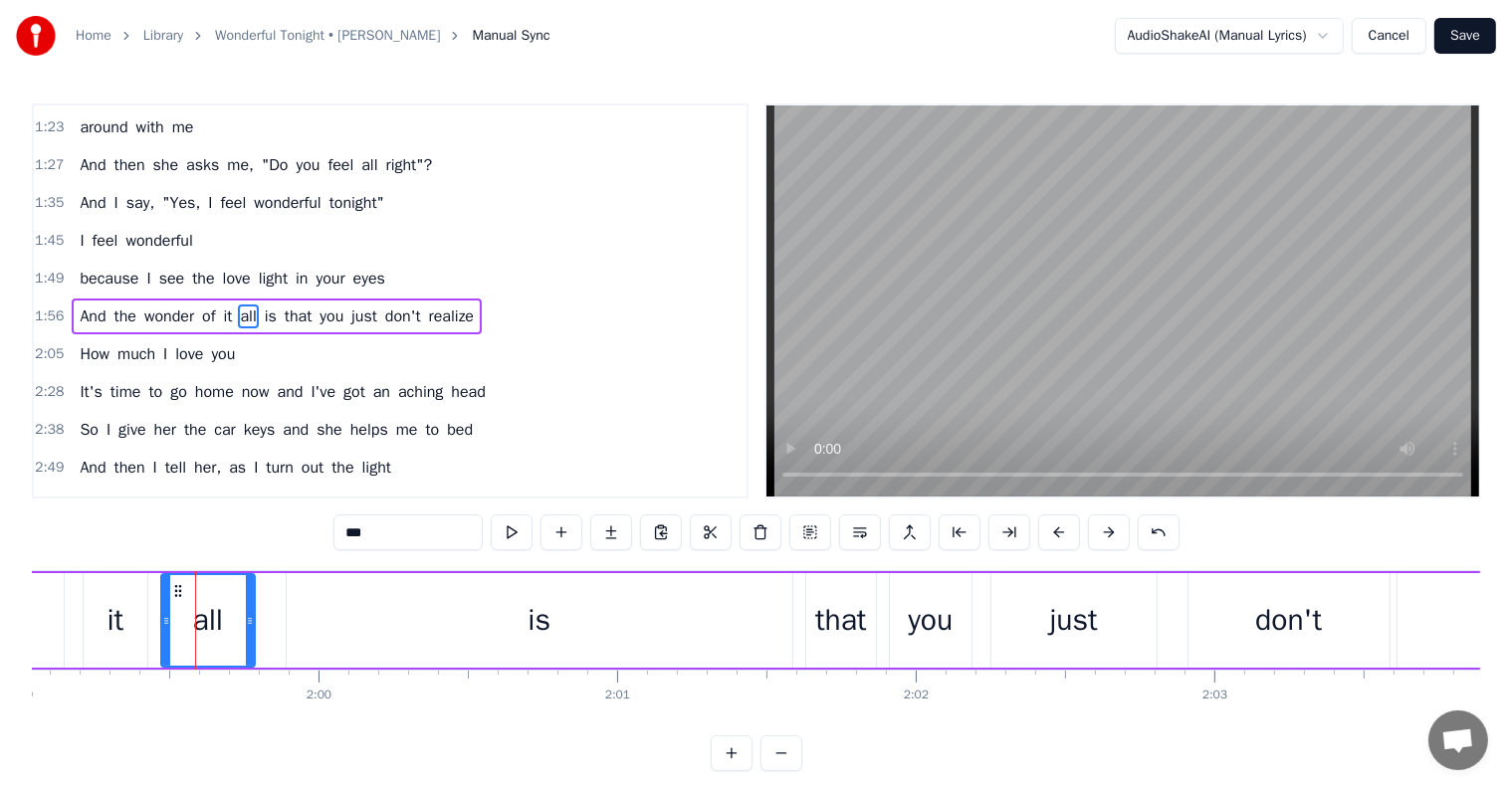 click on "is" at bounding box center (540, 620) 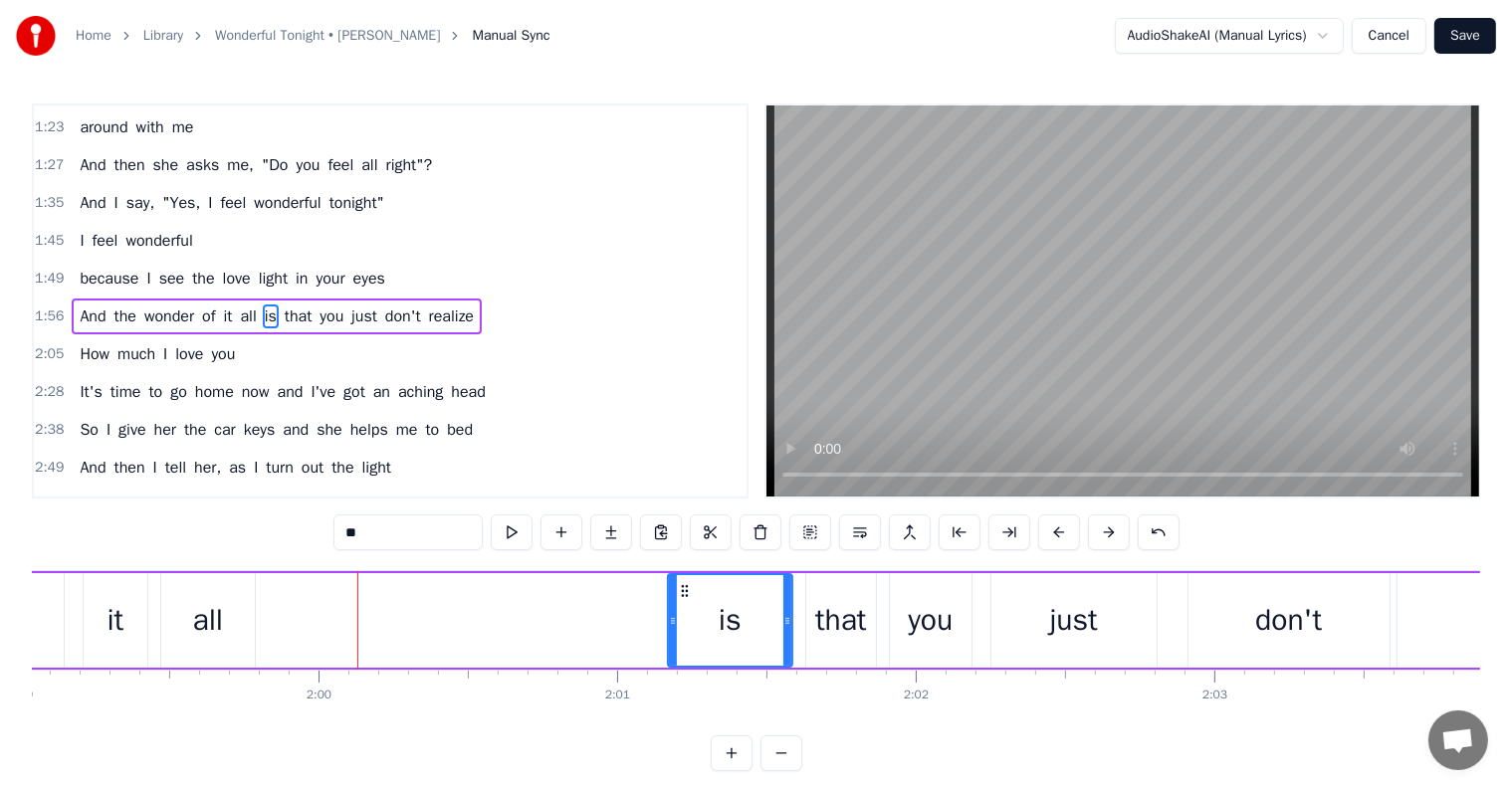 drag, startPoint x: 288, startPoint y: 607, endPoint x: 601, endPoint y: 637, distance: 314.43441 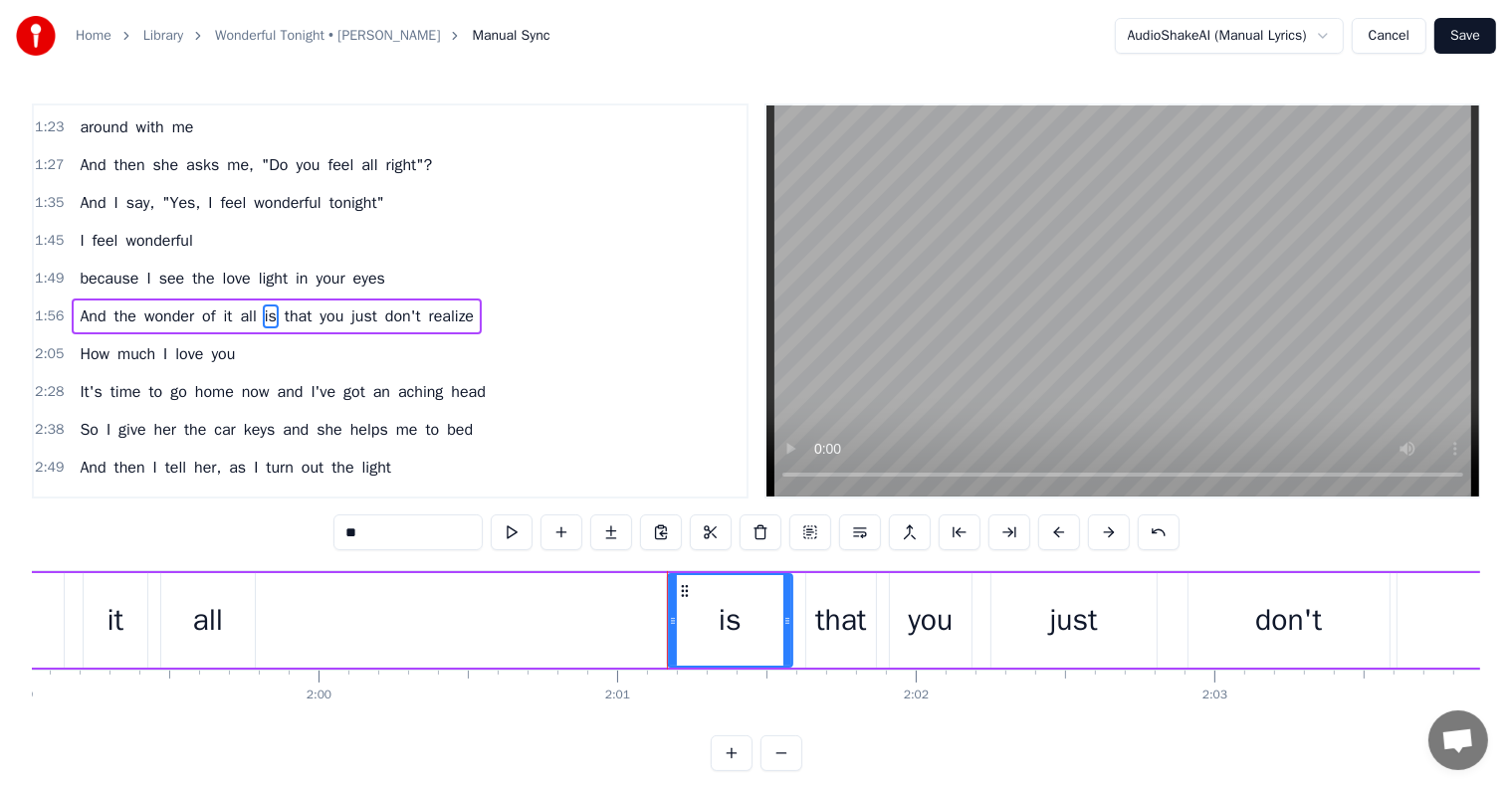click on "all" at bounding box center [208, 620] 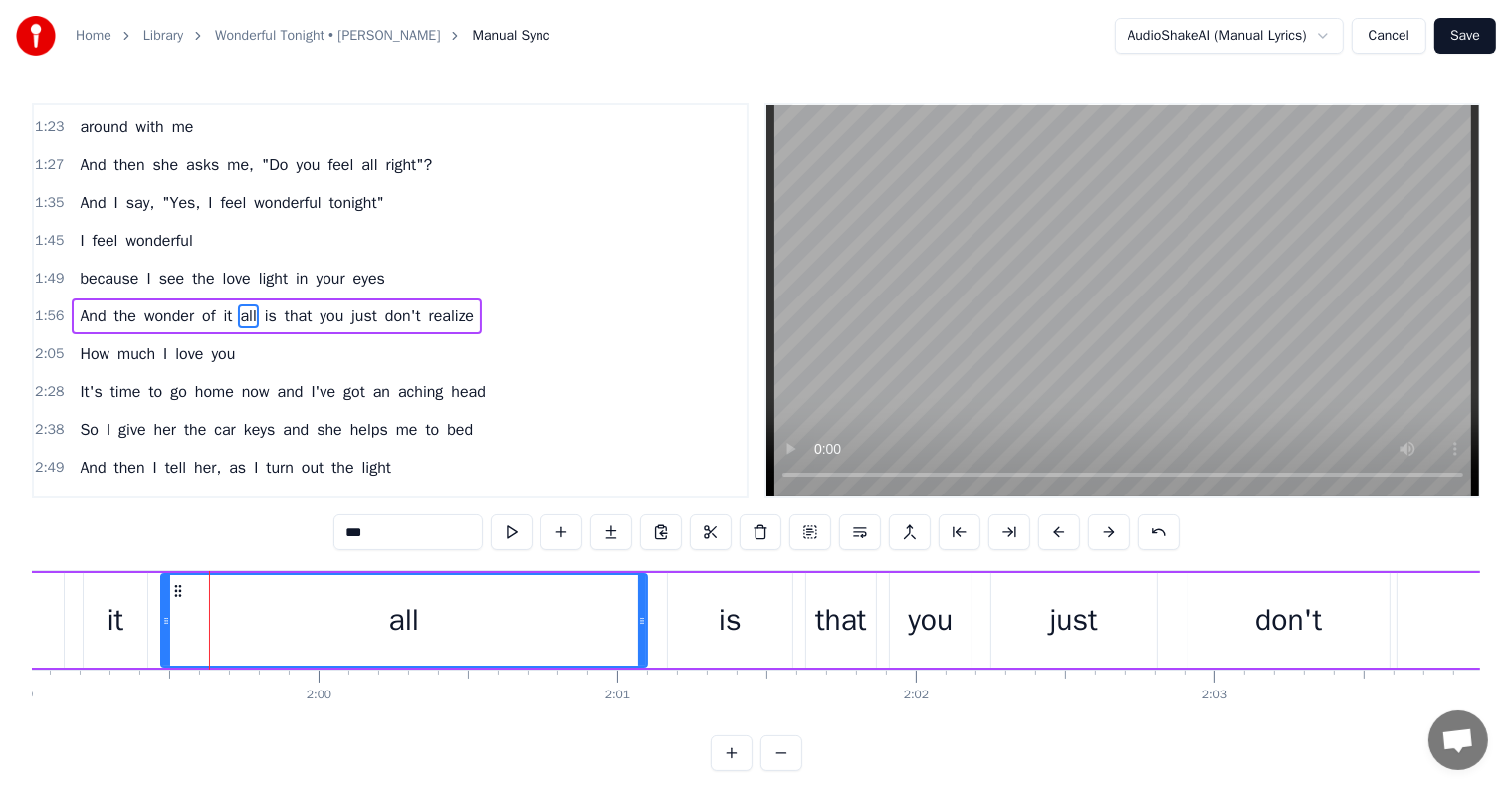 drag, startPoint x: 249, startPoint y: 614, endPoint x: 641, endPoint y: 636, distance: 392.61686 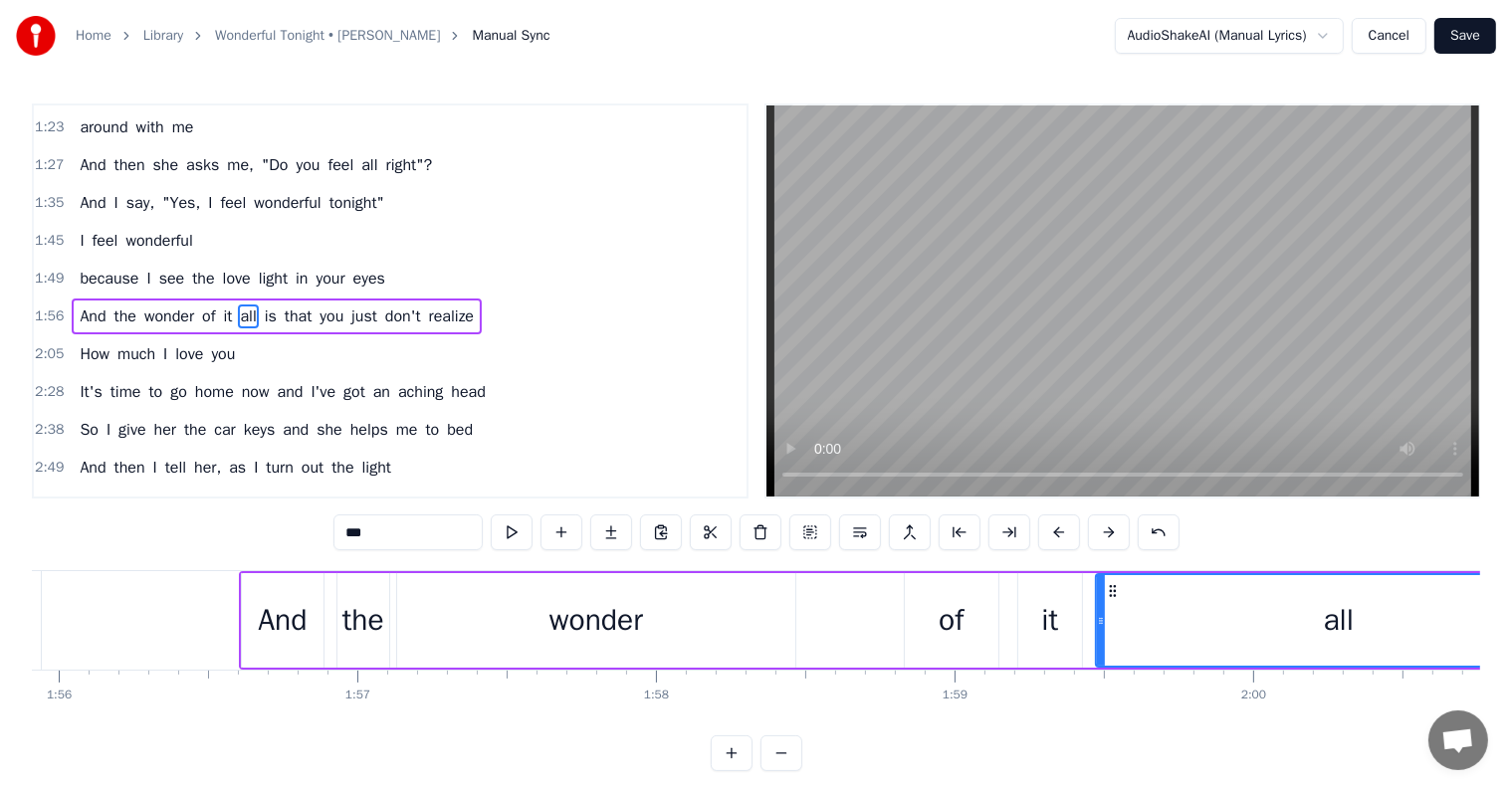 scroll, scrollTop: 0, scrollLeft: 34463, axis: horizontal 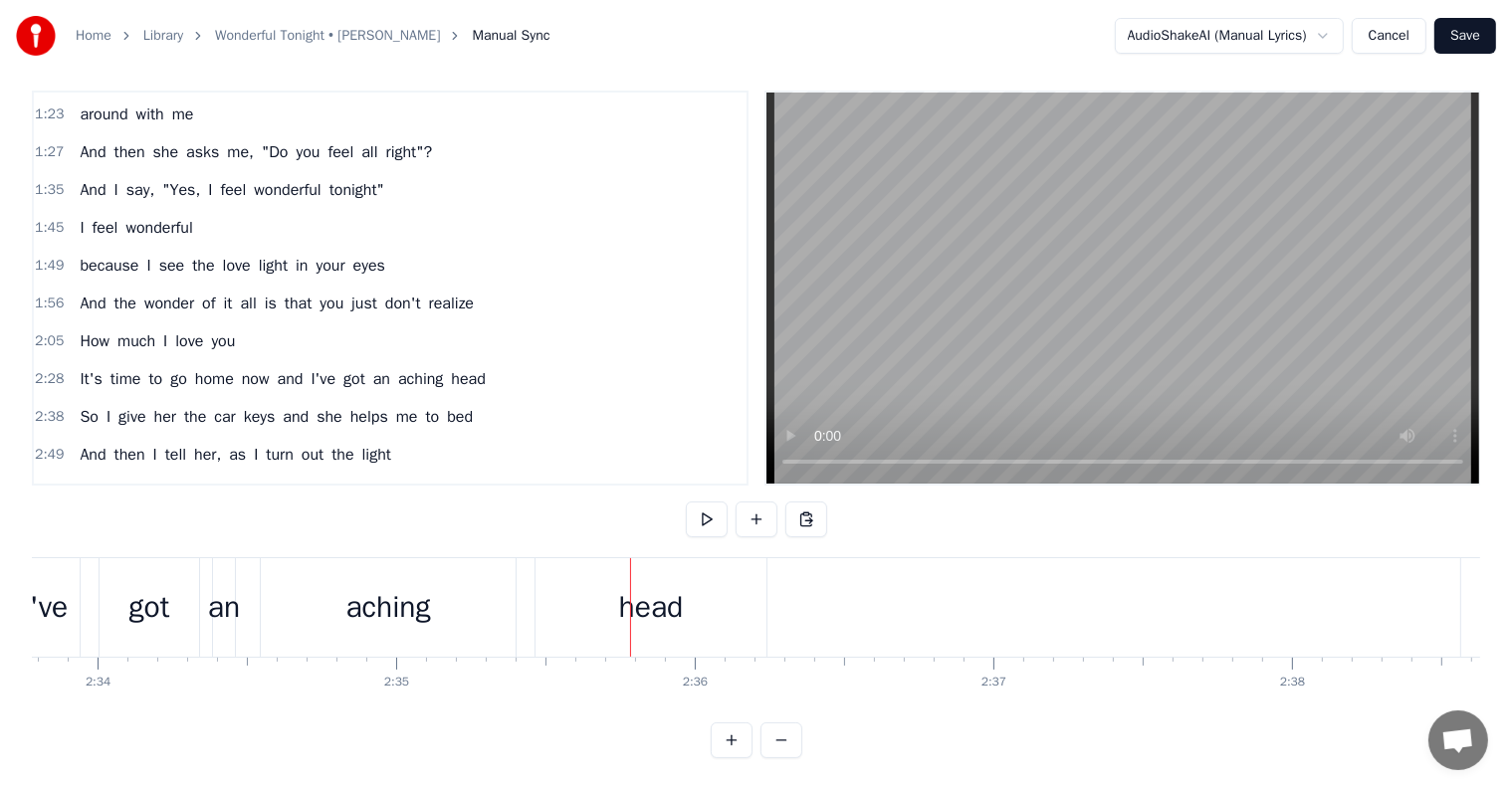 click on "aching" at bounding box center [388, 607] 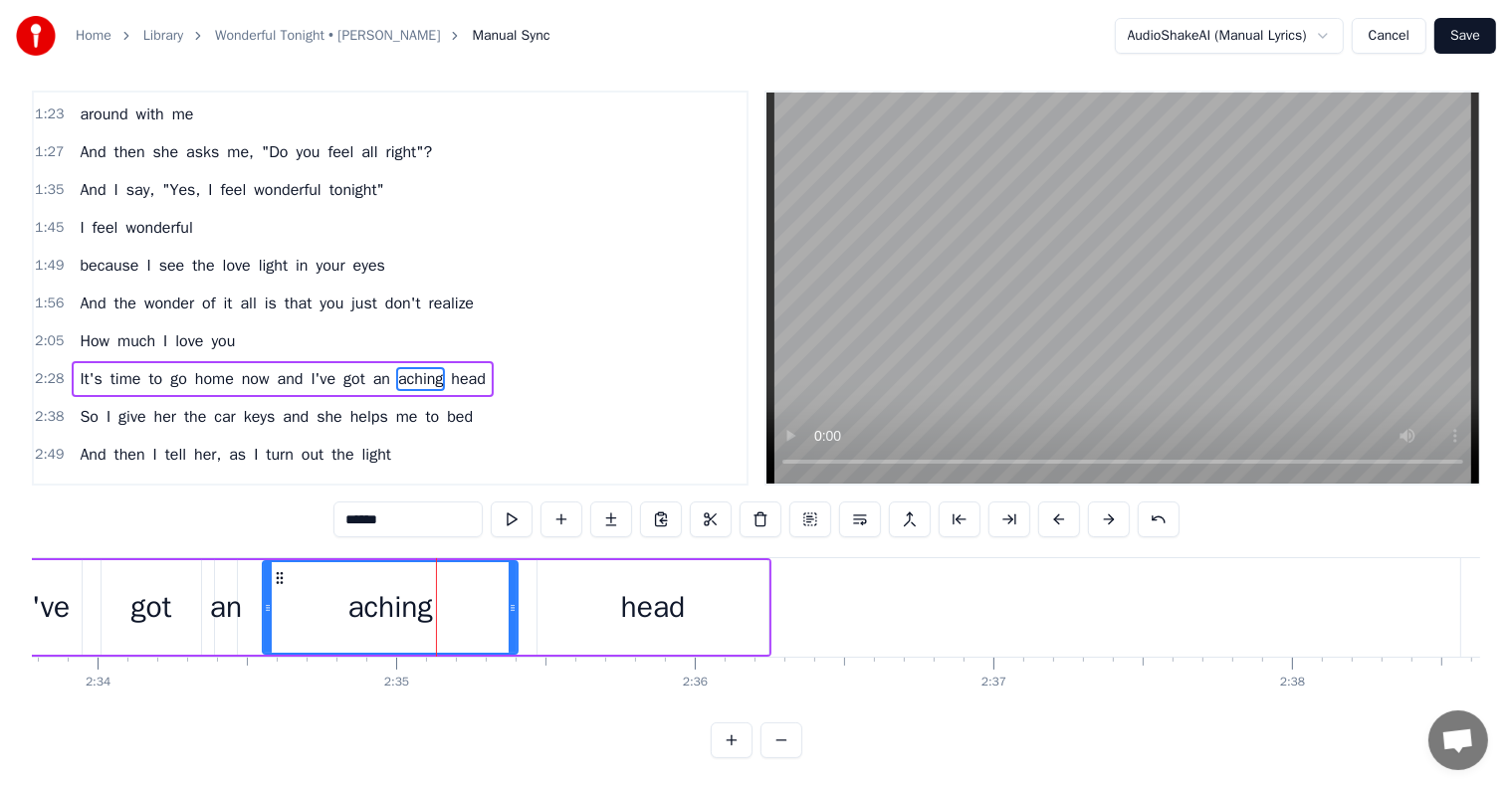 scroll, scrollTop: 0, scrollLeft: 0, axis: both 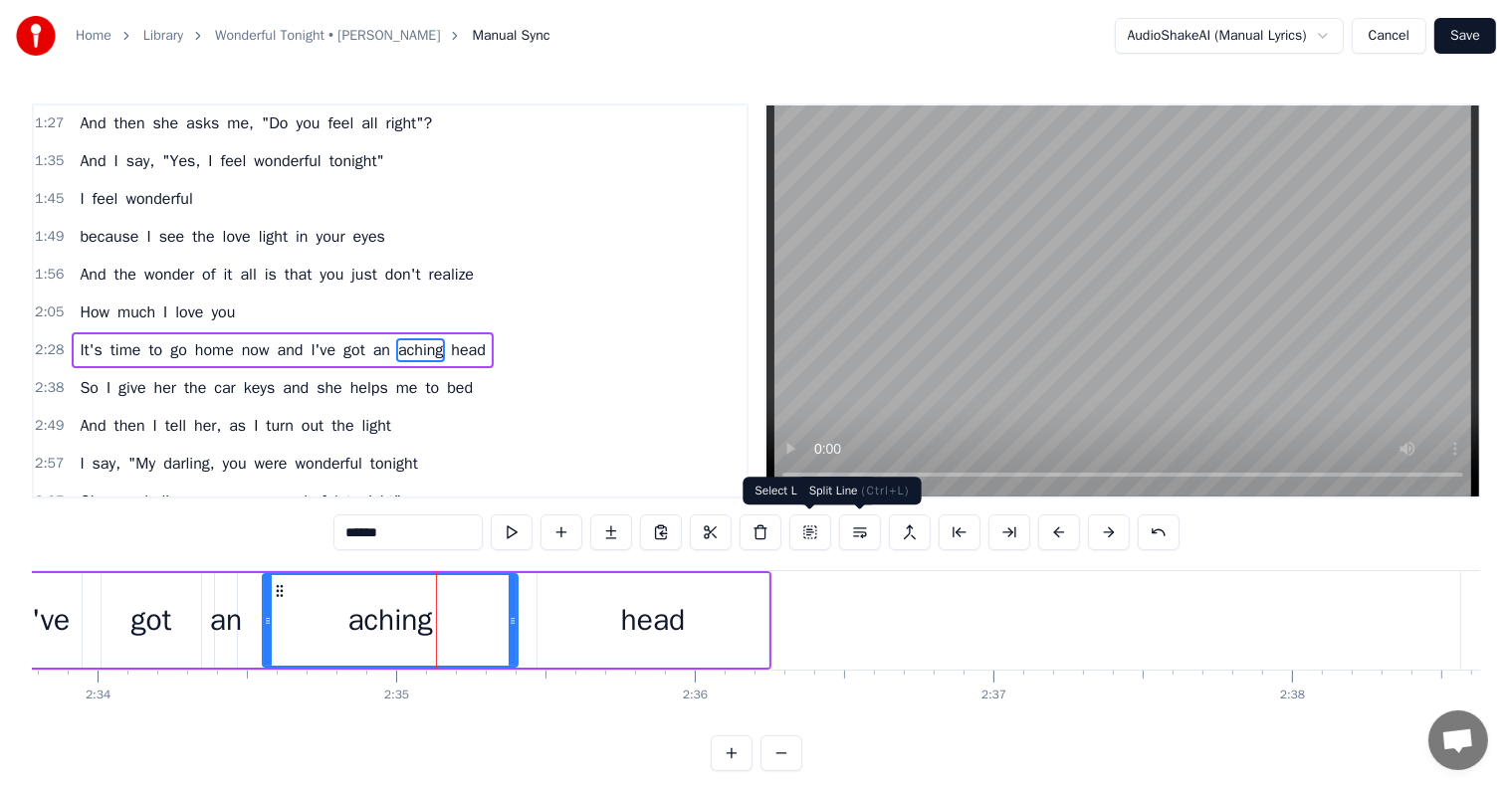 click at bounding box center (860, 532) 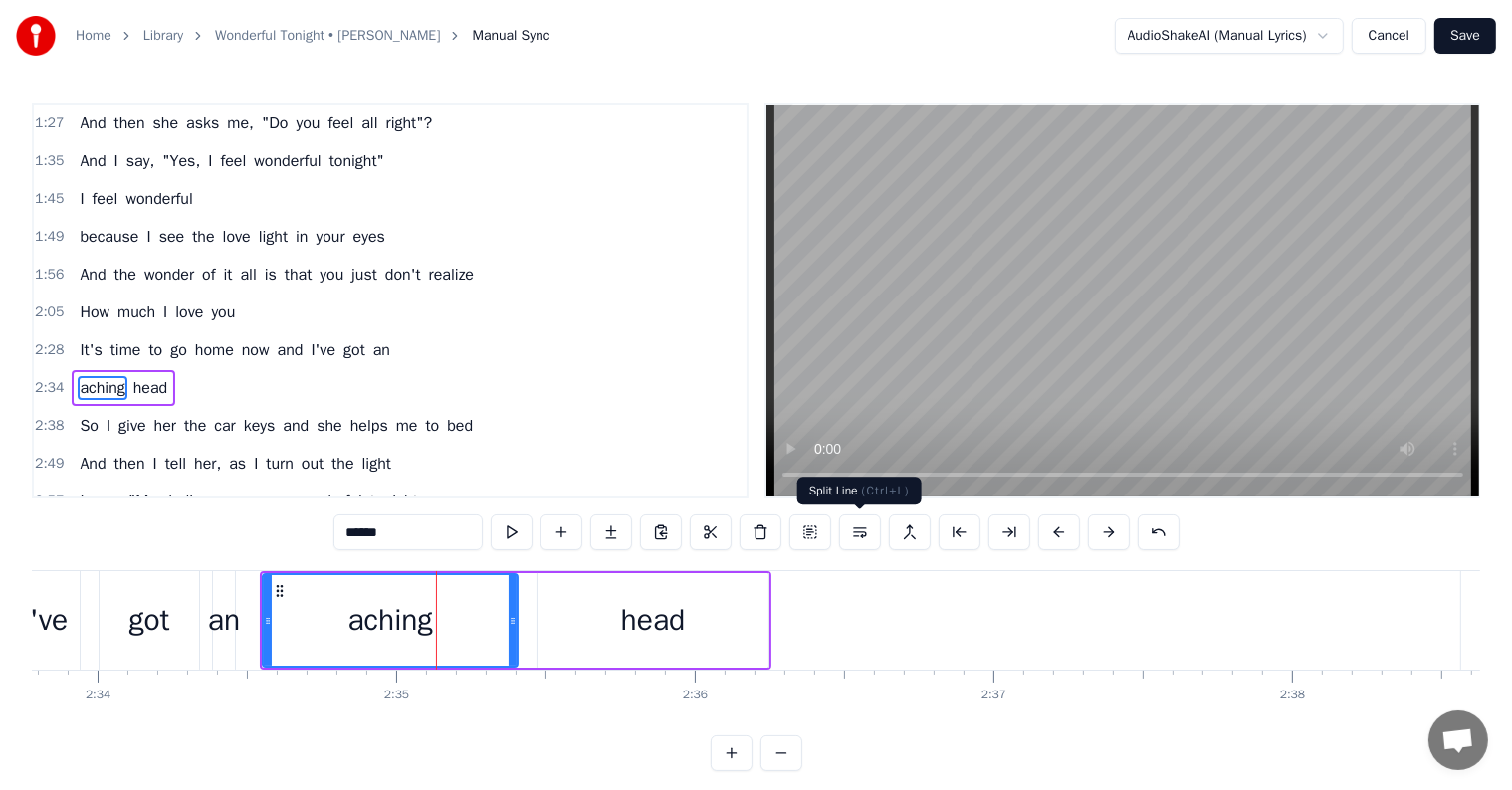 scroll, scrollTop: 340, scrollLeft: 0, axis: vertical 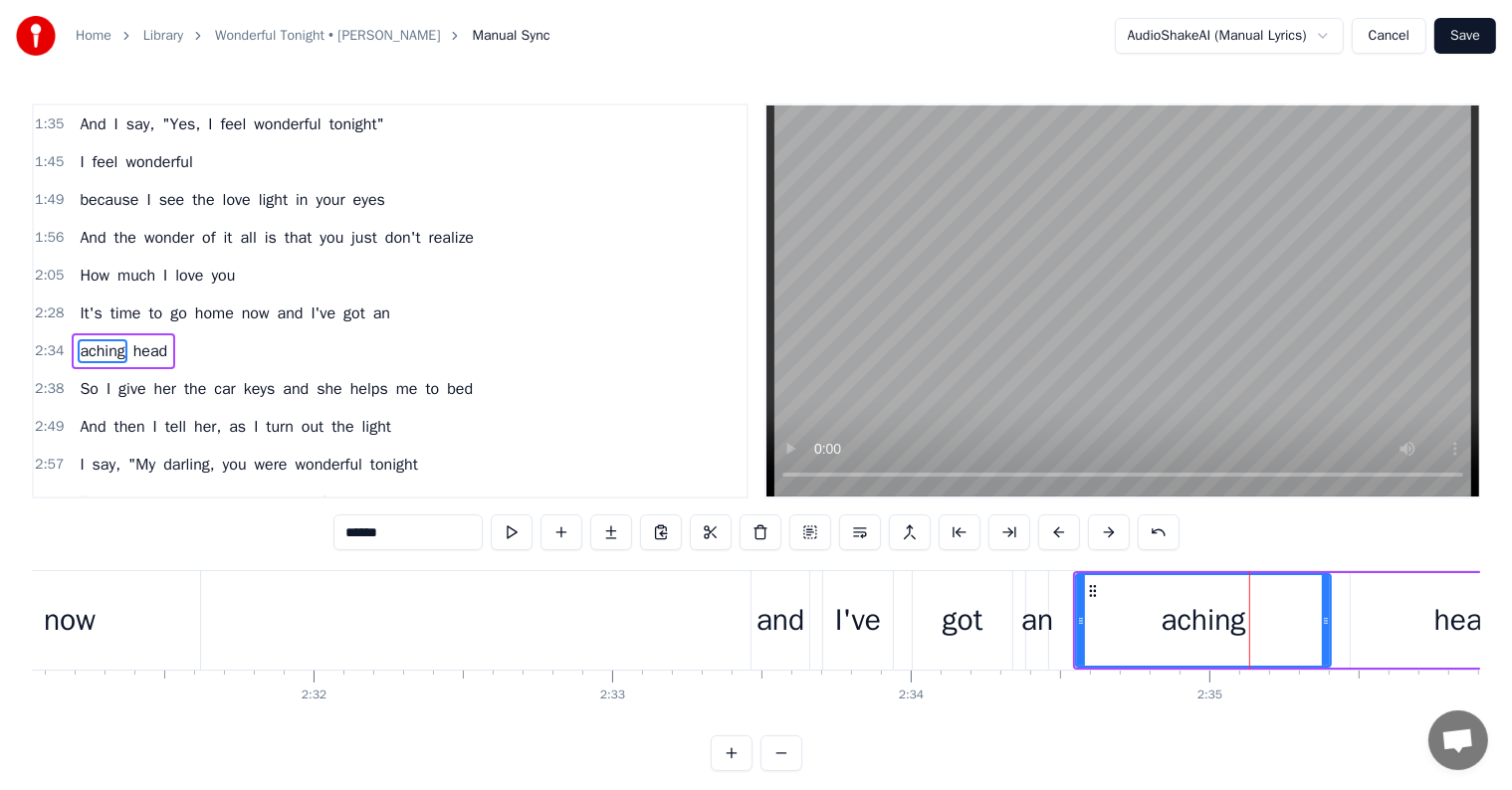 click on "It's time to go home now and I've got an" at bounding box center (209, 620) 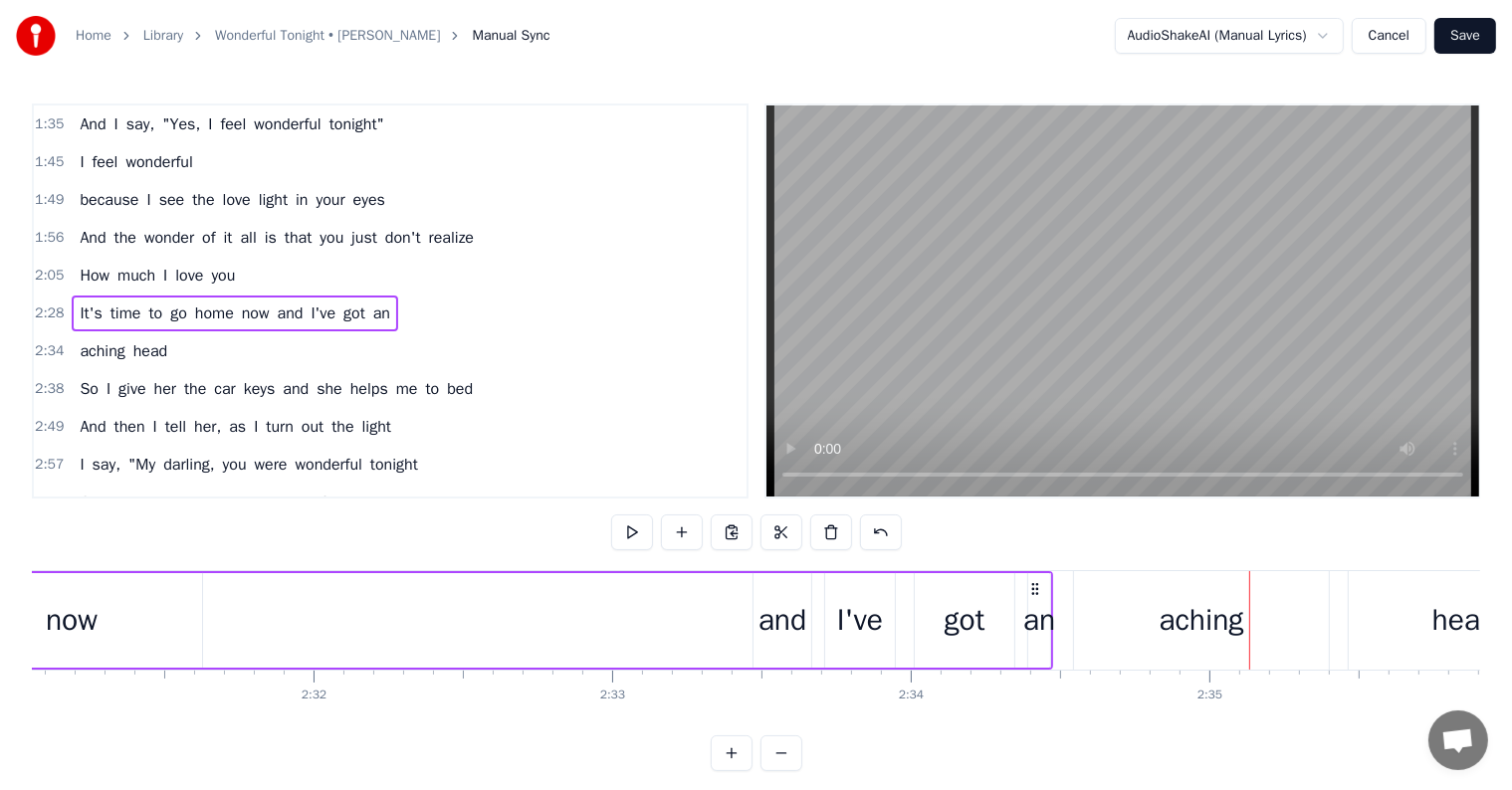 scroll, scrollTop: 30, scrollLeft: 0, axis: vertical 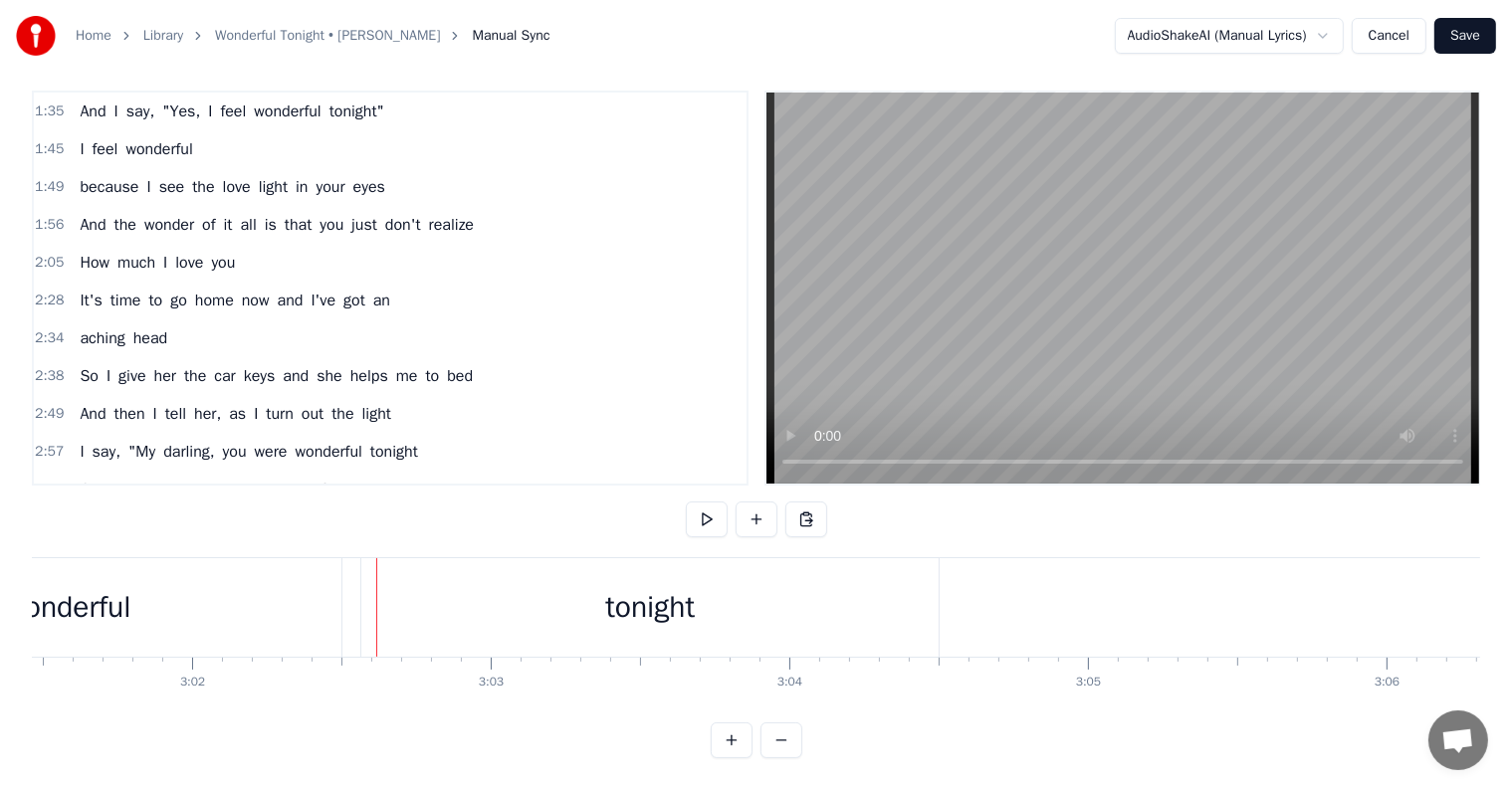 click on "tonight" at bounding box center (650, 607) 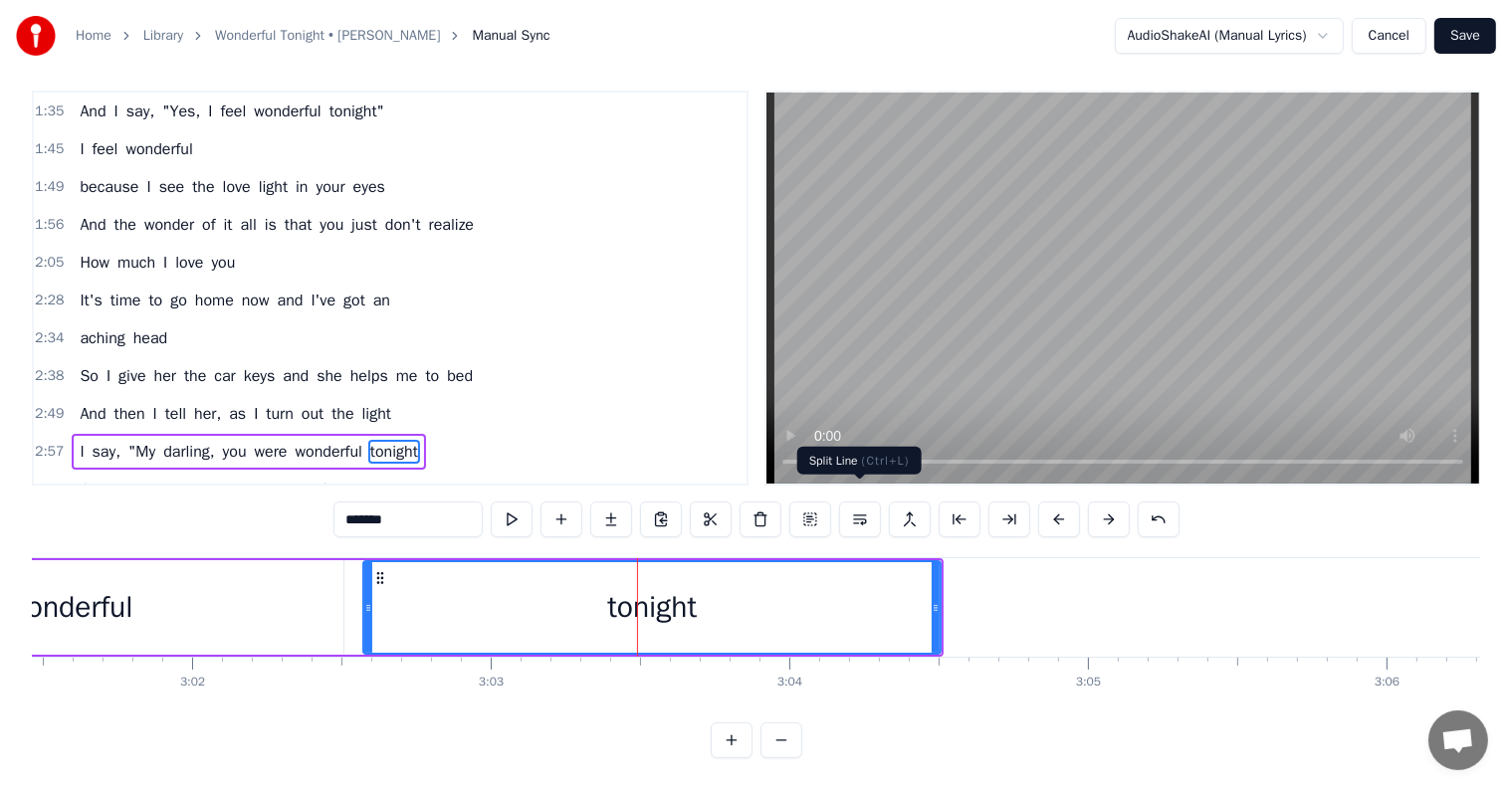 click at bounding box center [860, 519] 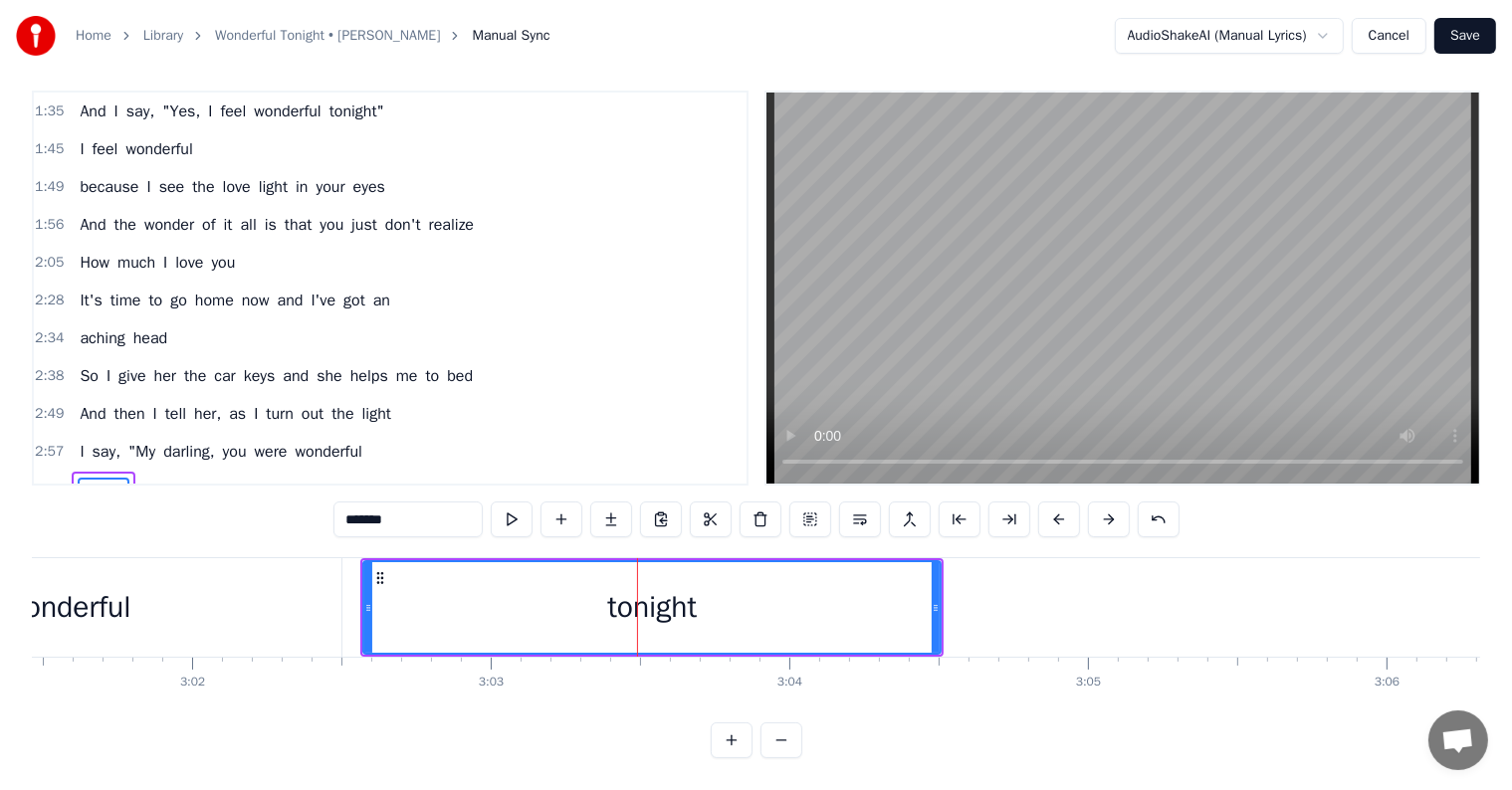 scroll, scrollTop: 377, scrollLeft: 0, axis: vertical 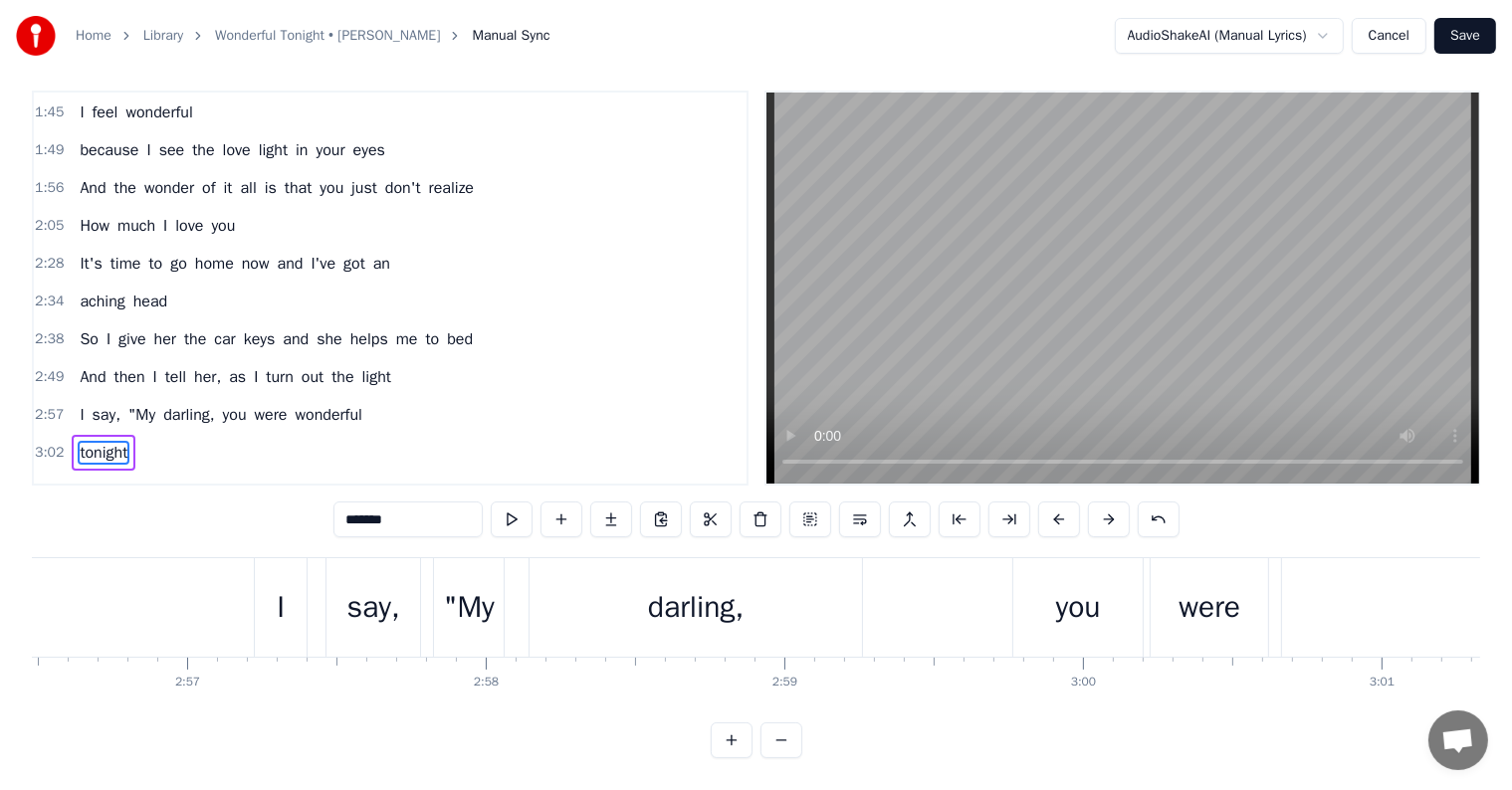 click on "I say, "My darling, you were wonderful" at bounding box center [1044, 607] 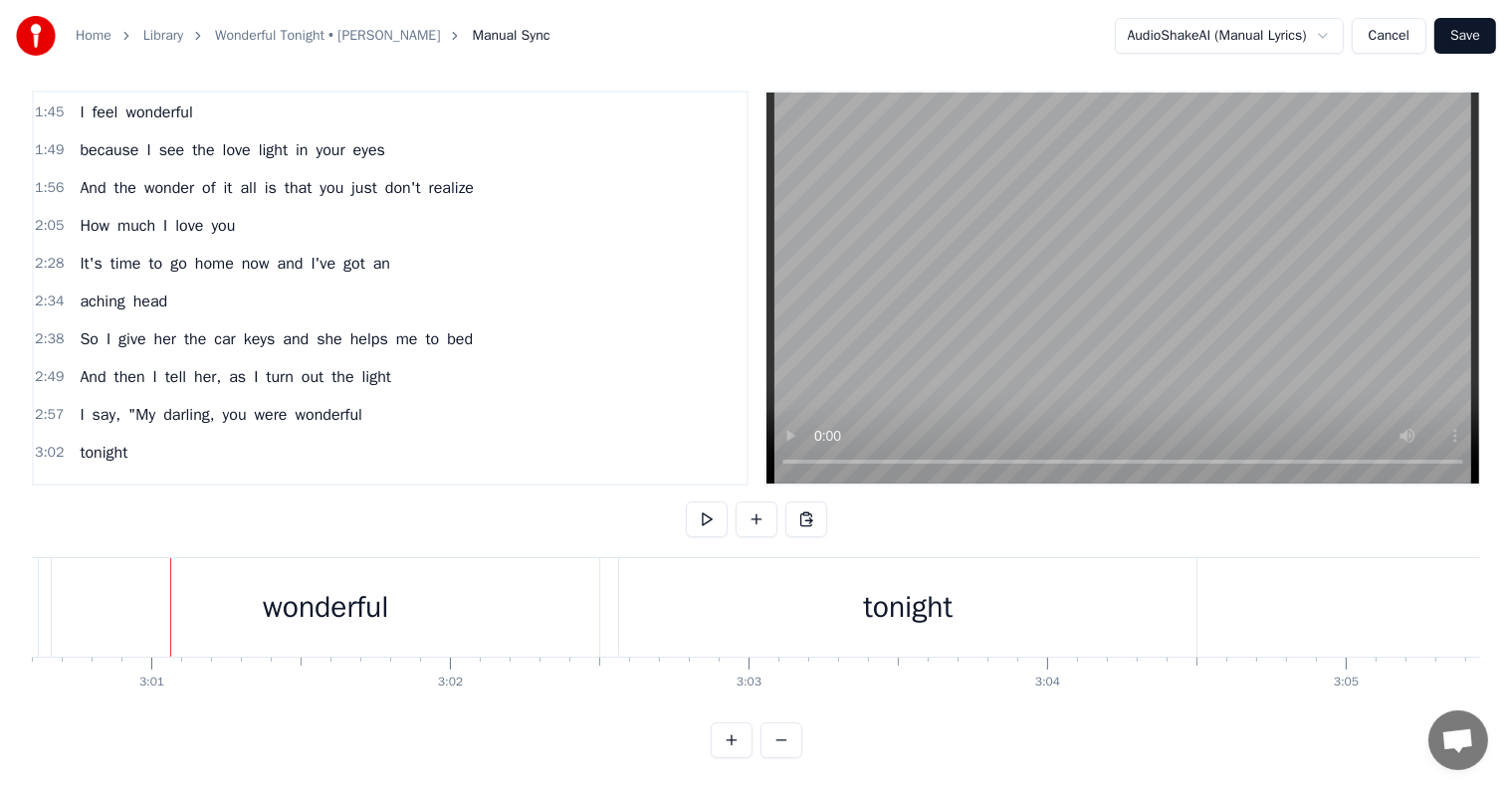 scroll, scrollTop: 0, scrollLeft: 53968, axis: horizontal 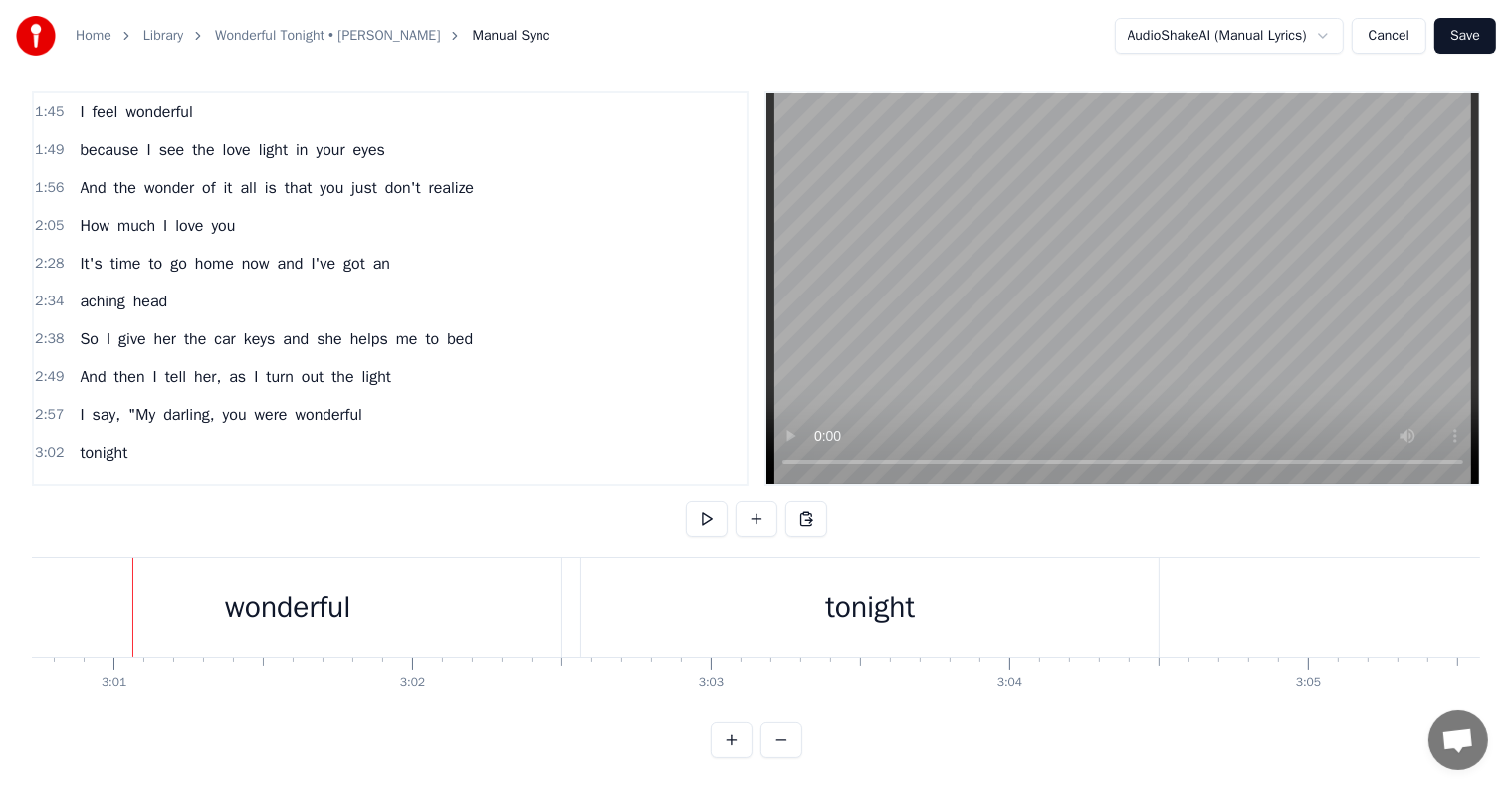 click on "wonderful" at bounding box center (288, 607) 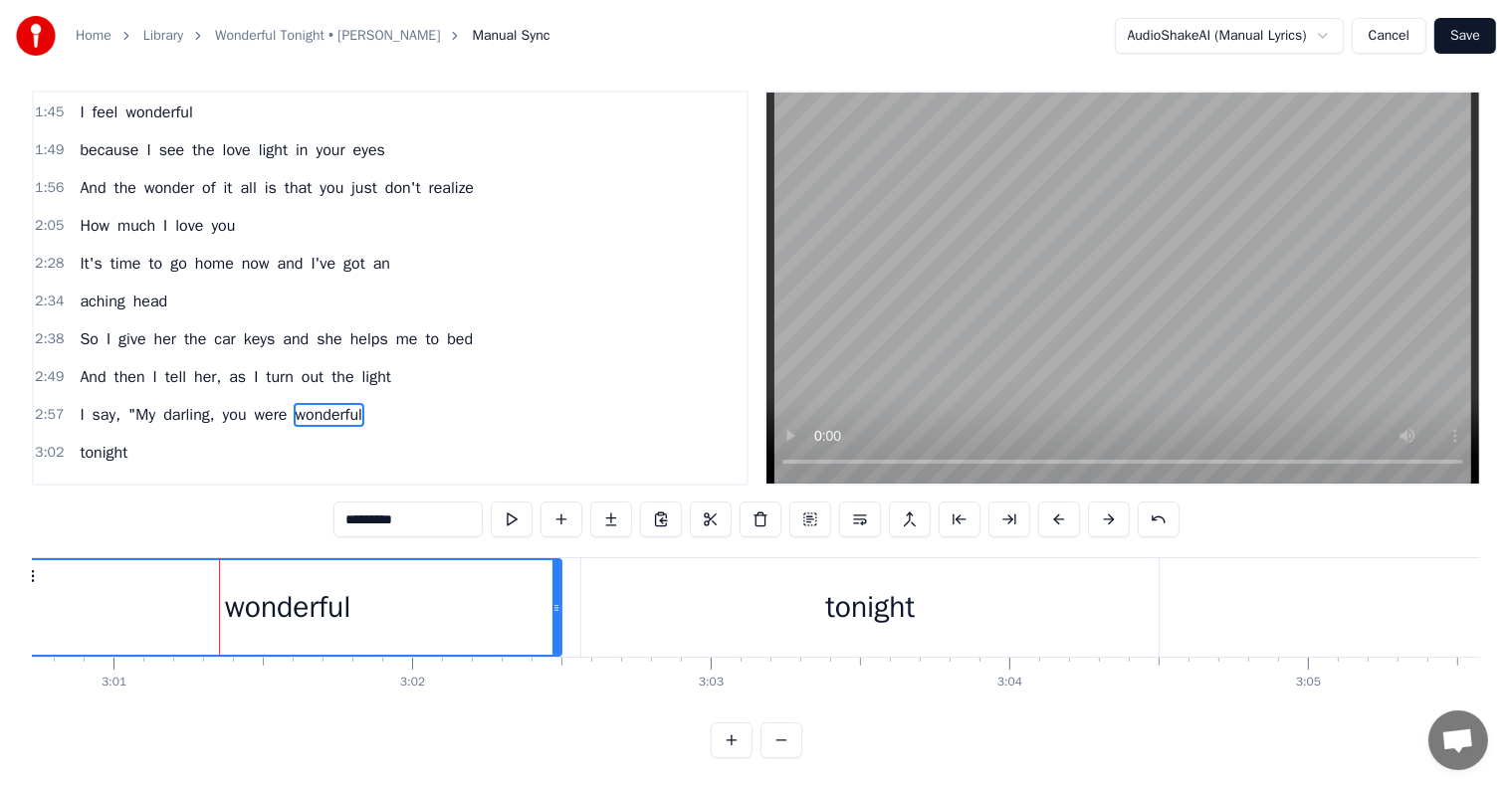 scroll, scrollTop: 9, scrollLeft: 0, axis: vertical 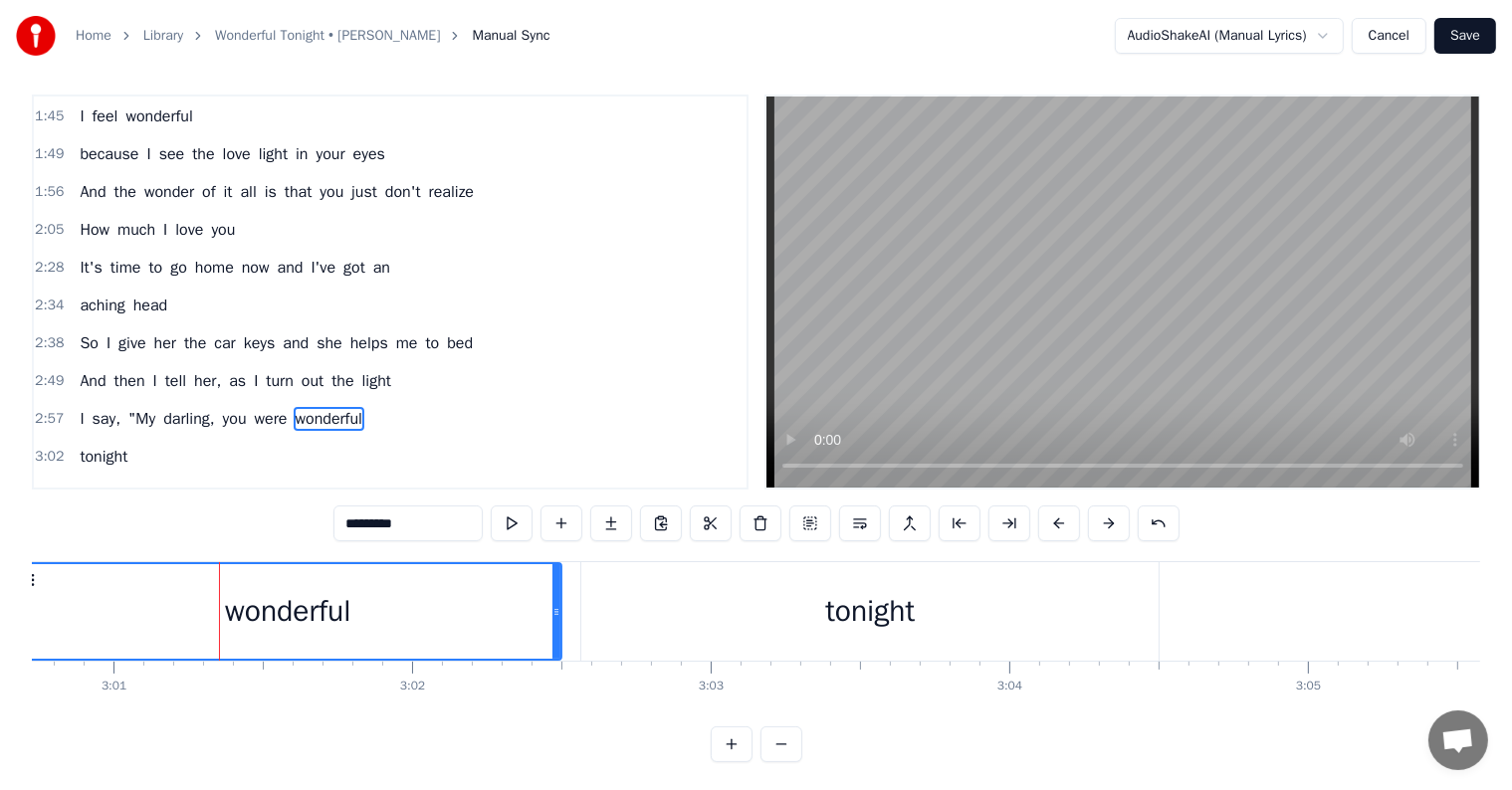 click on "you" at bounding box center (235, 419) 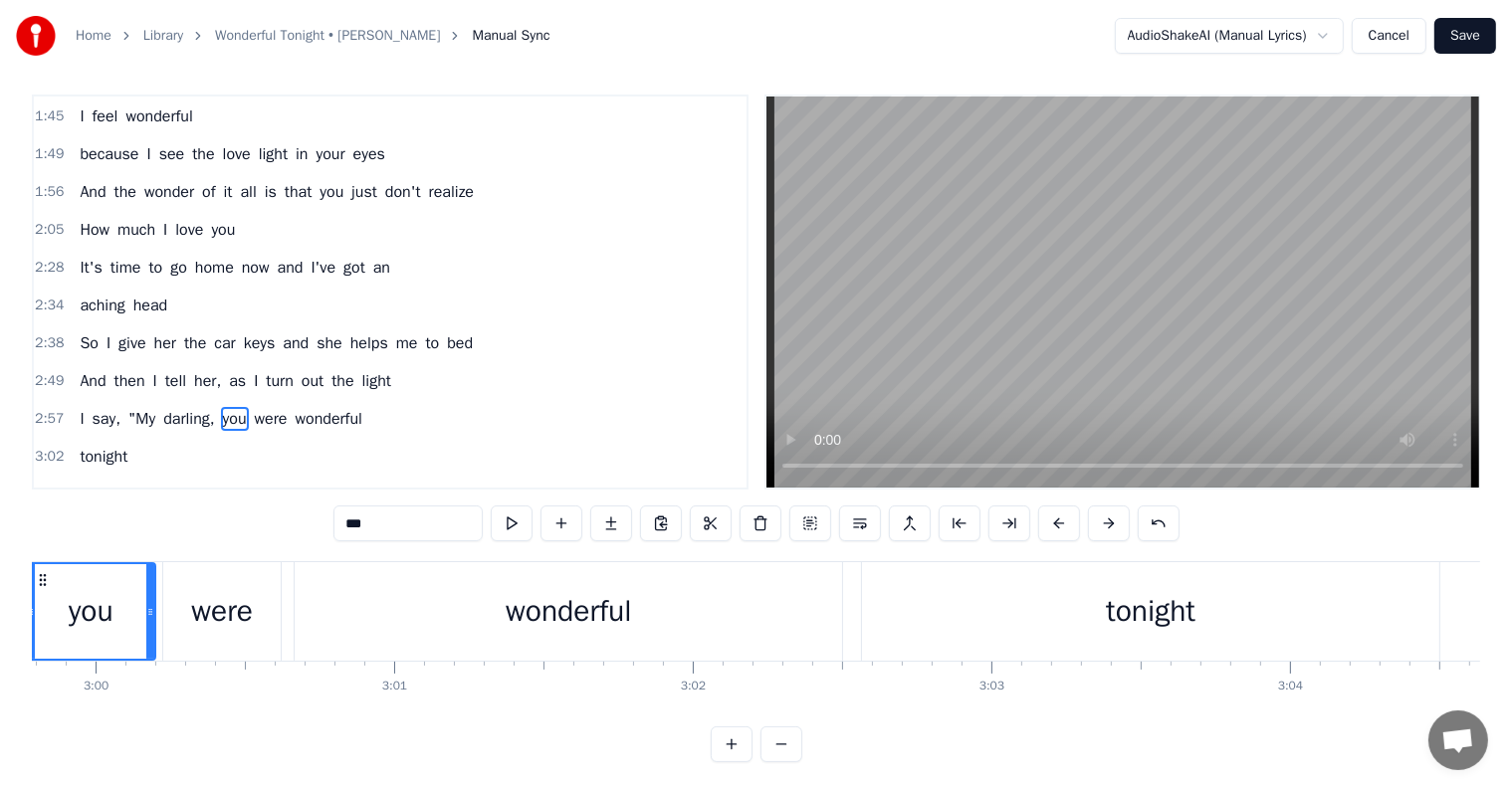 scroll, scrollTop: 0, scrollLeft: 53580, axis: horizontal 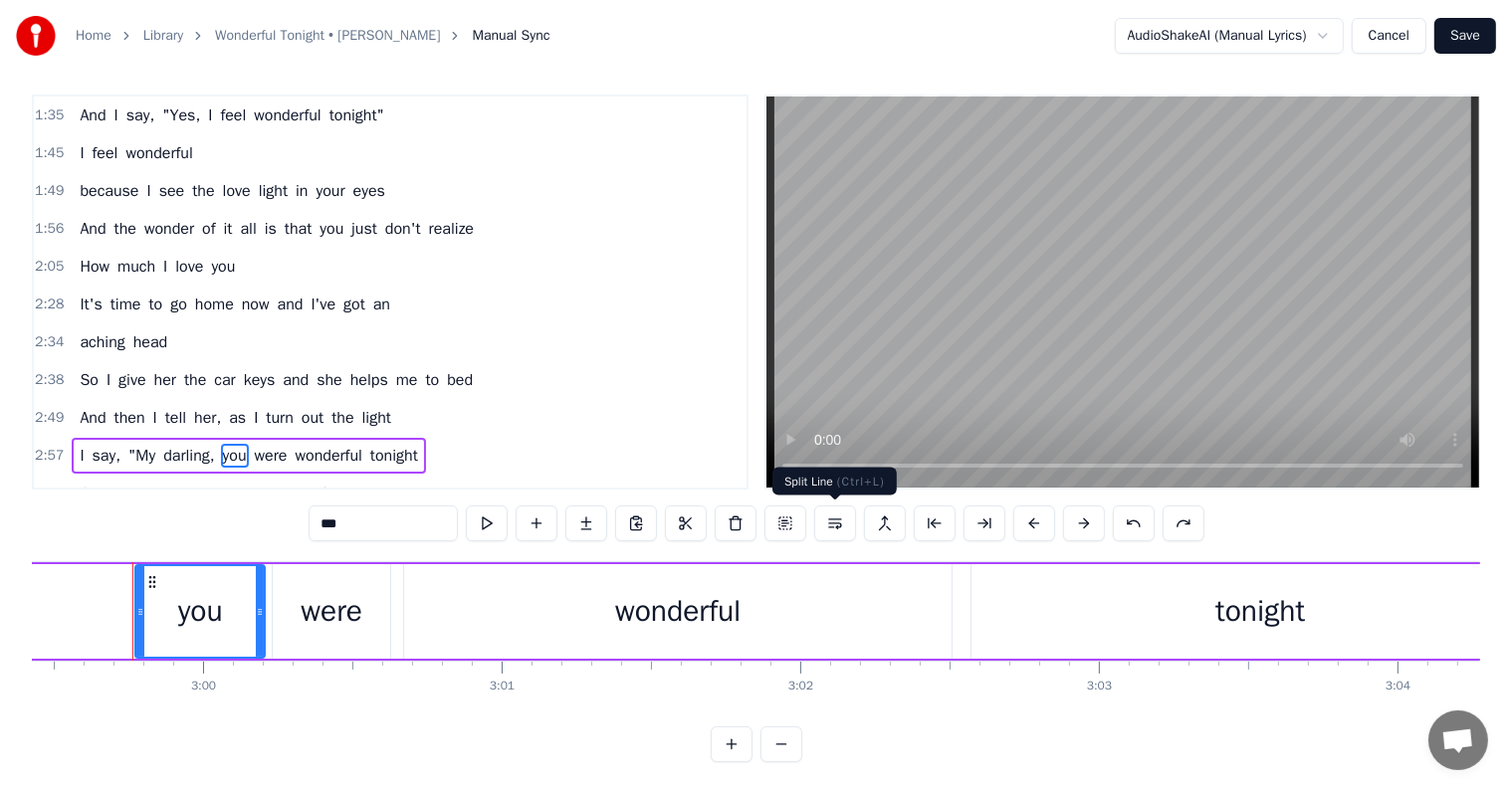 click at bounding box center [835, 523] 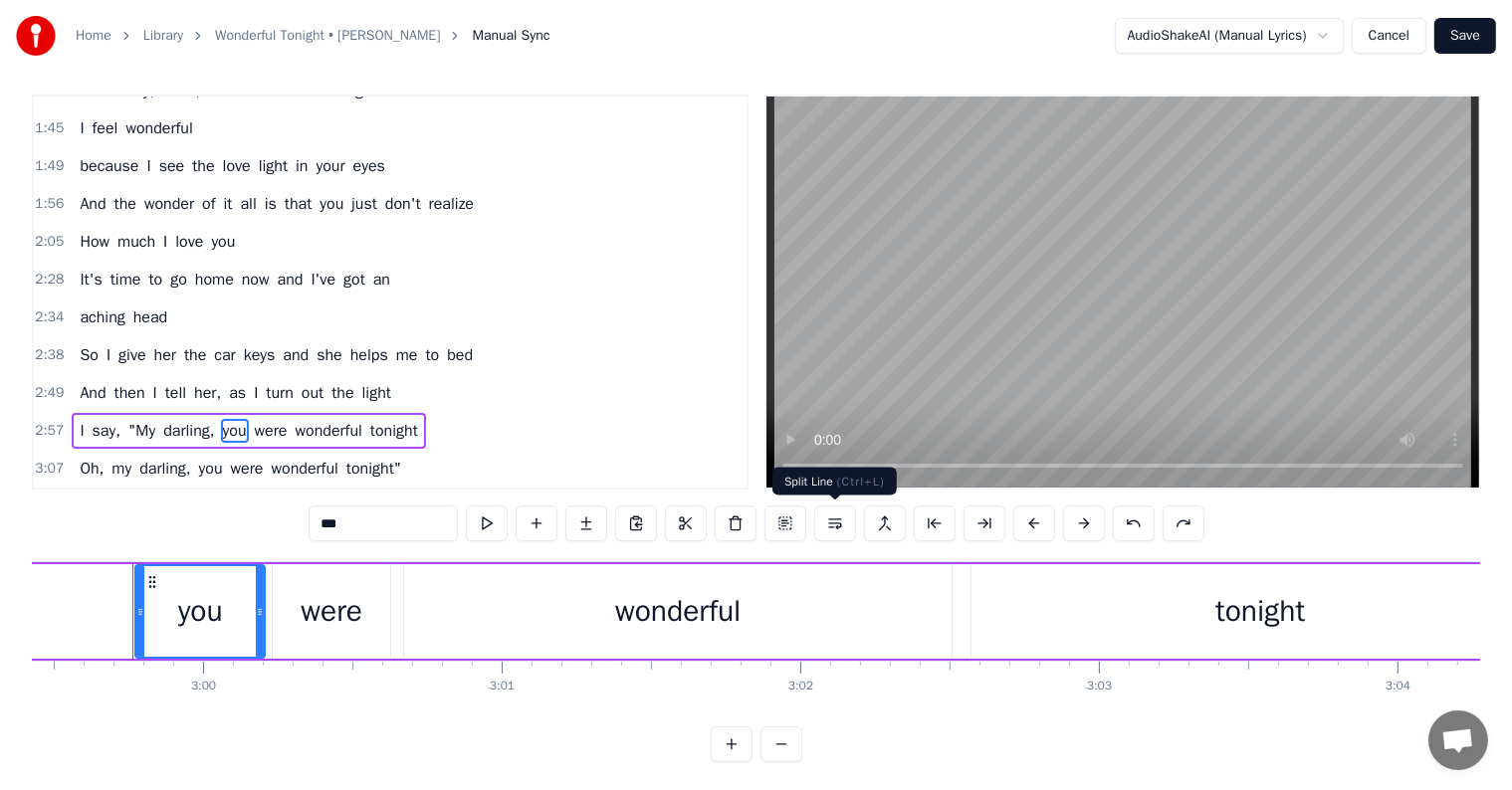 scroll, scrollTop: 30, scrollLeft: 0, axis: vertical 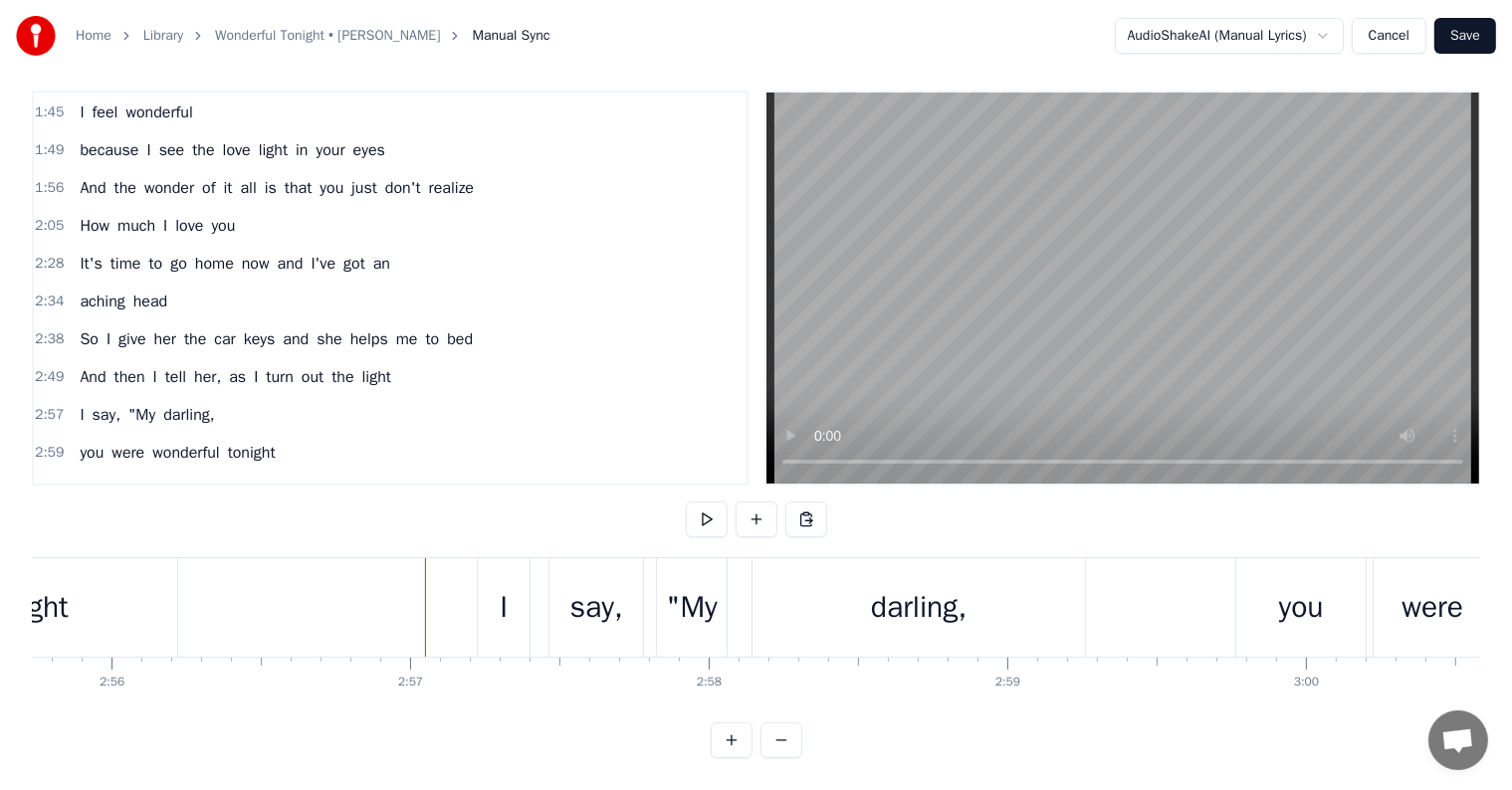 click on "wonderful" at bounding box center [185, 453] 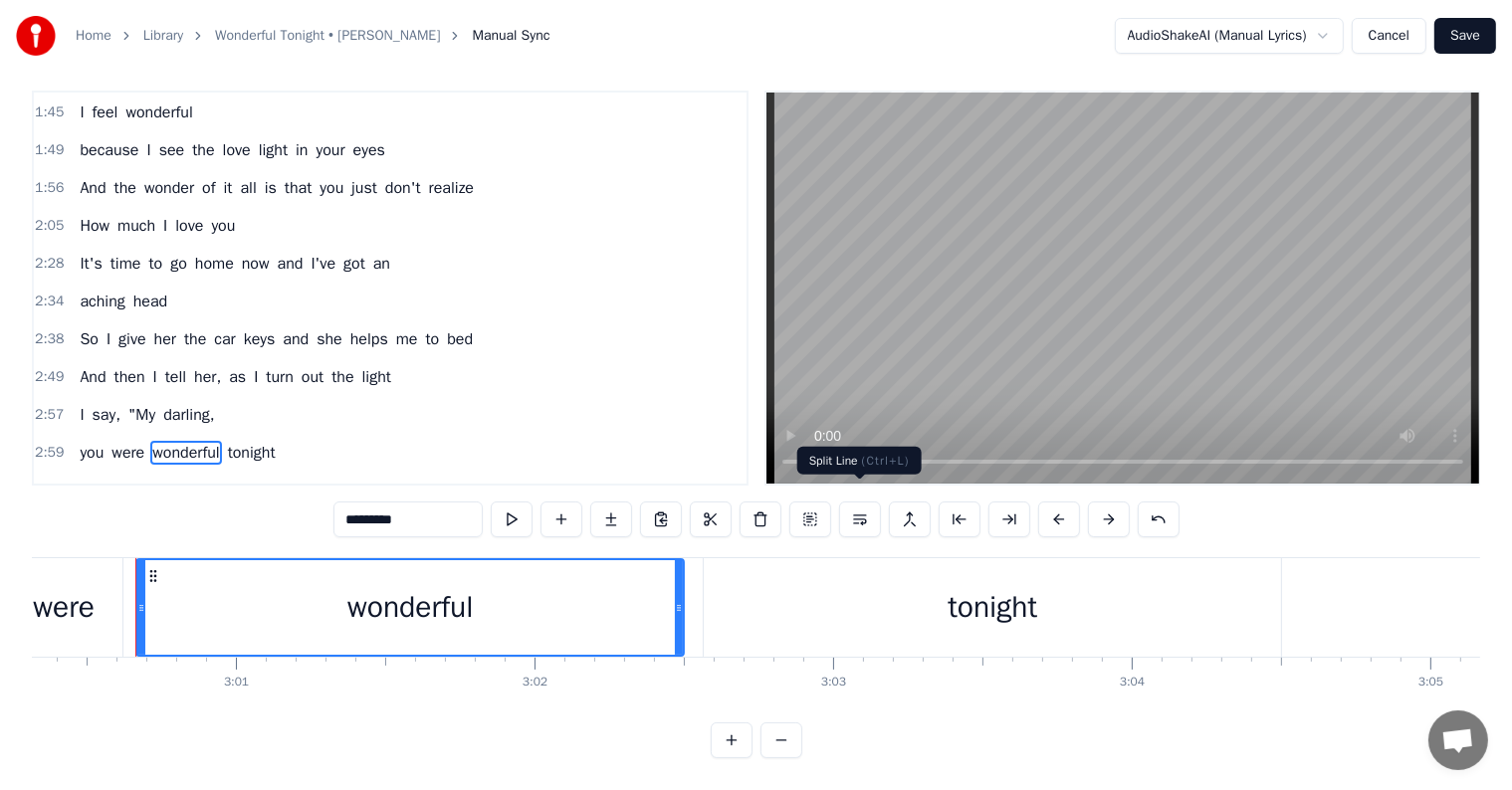 scroll, scrollTop: 0, scrollLeft: 53850, axis: horizontal 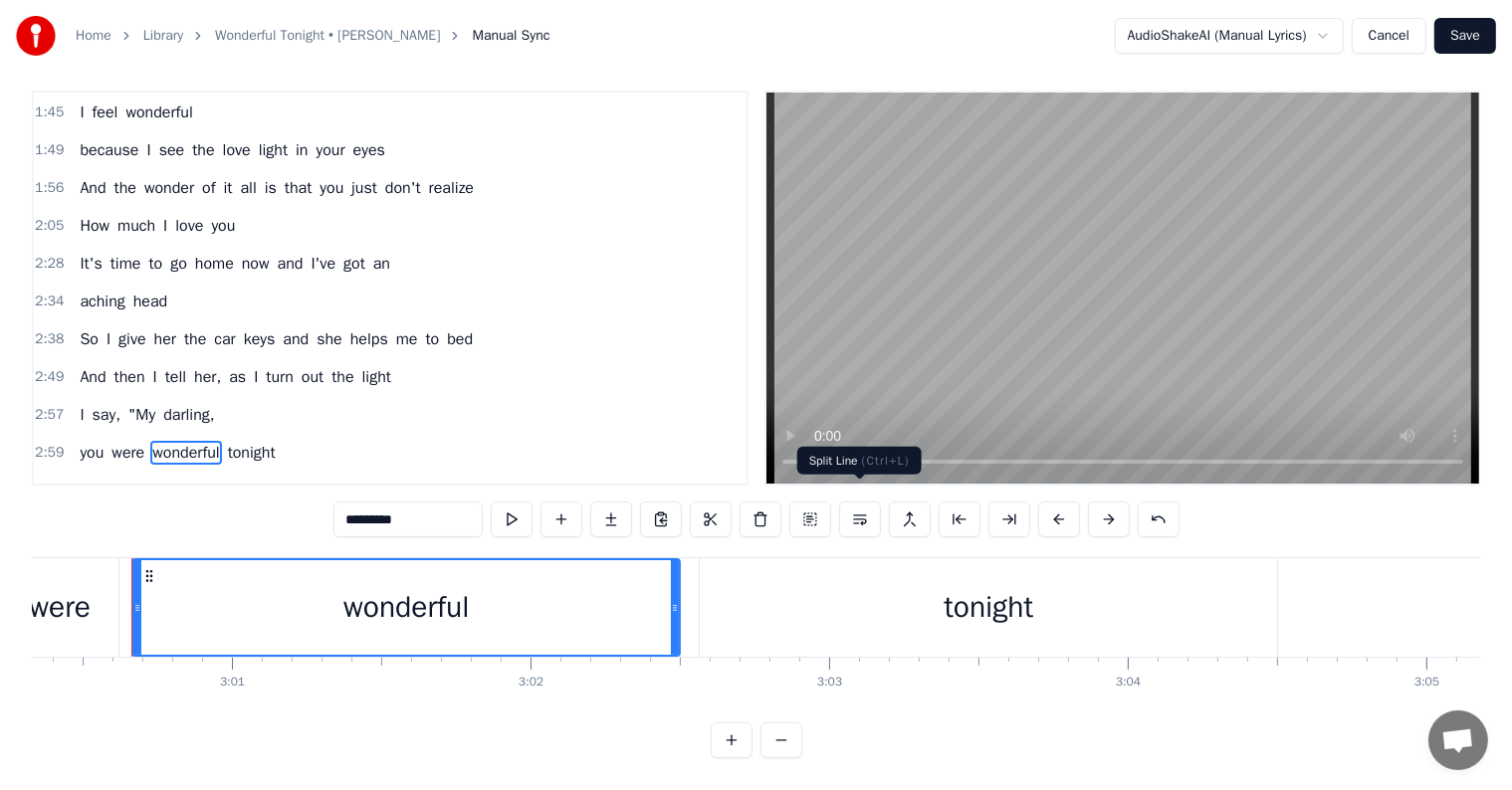 click at bounding box center (860, 519) 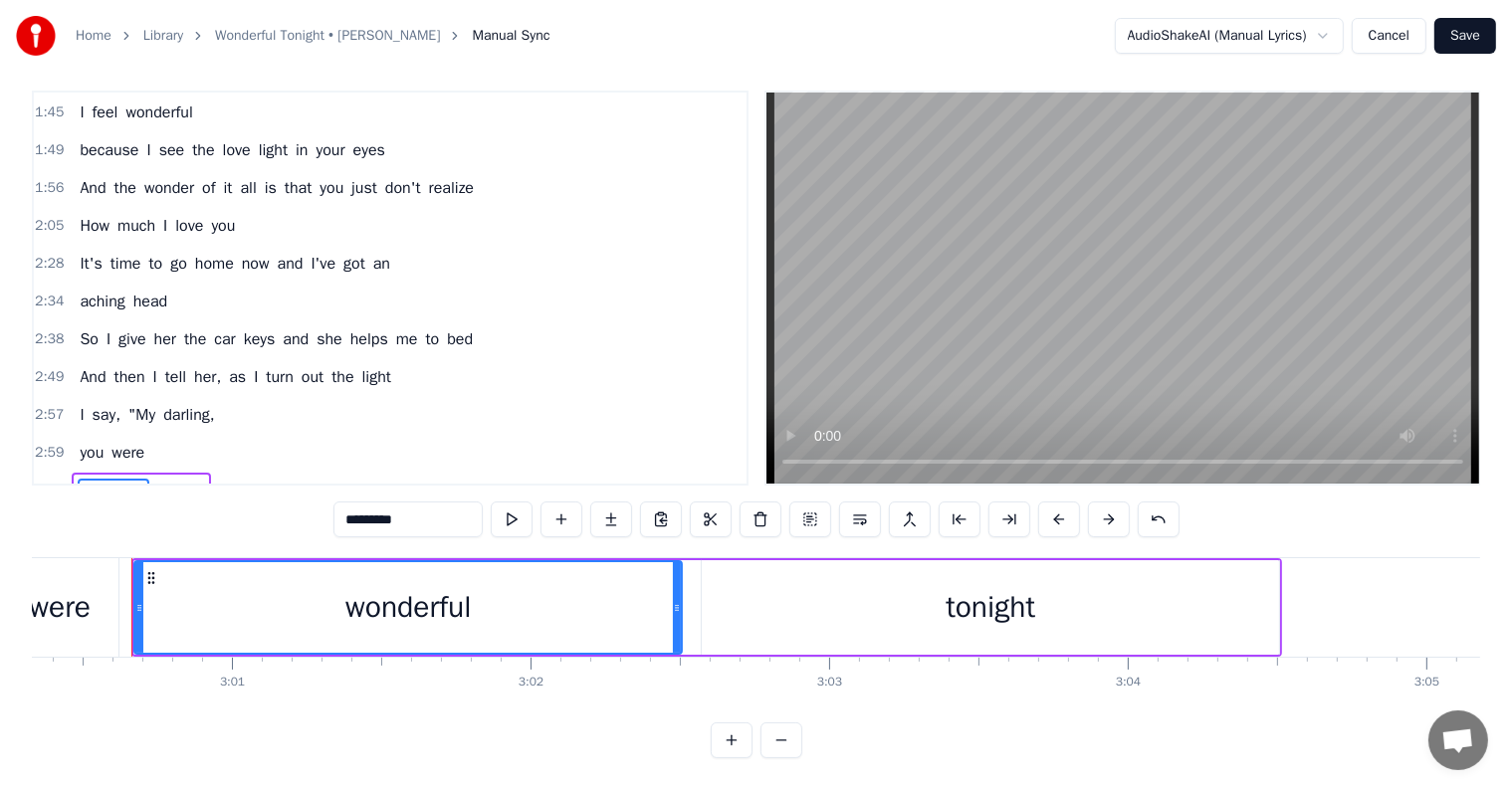 scroll, scrollTop: 414, scrollLeft: 0, axis: vertical 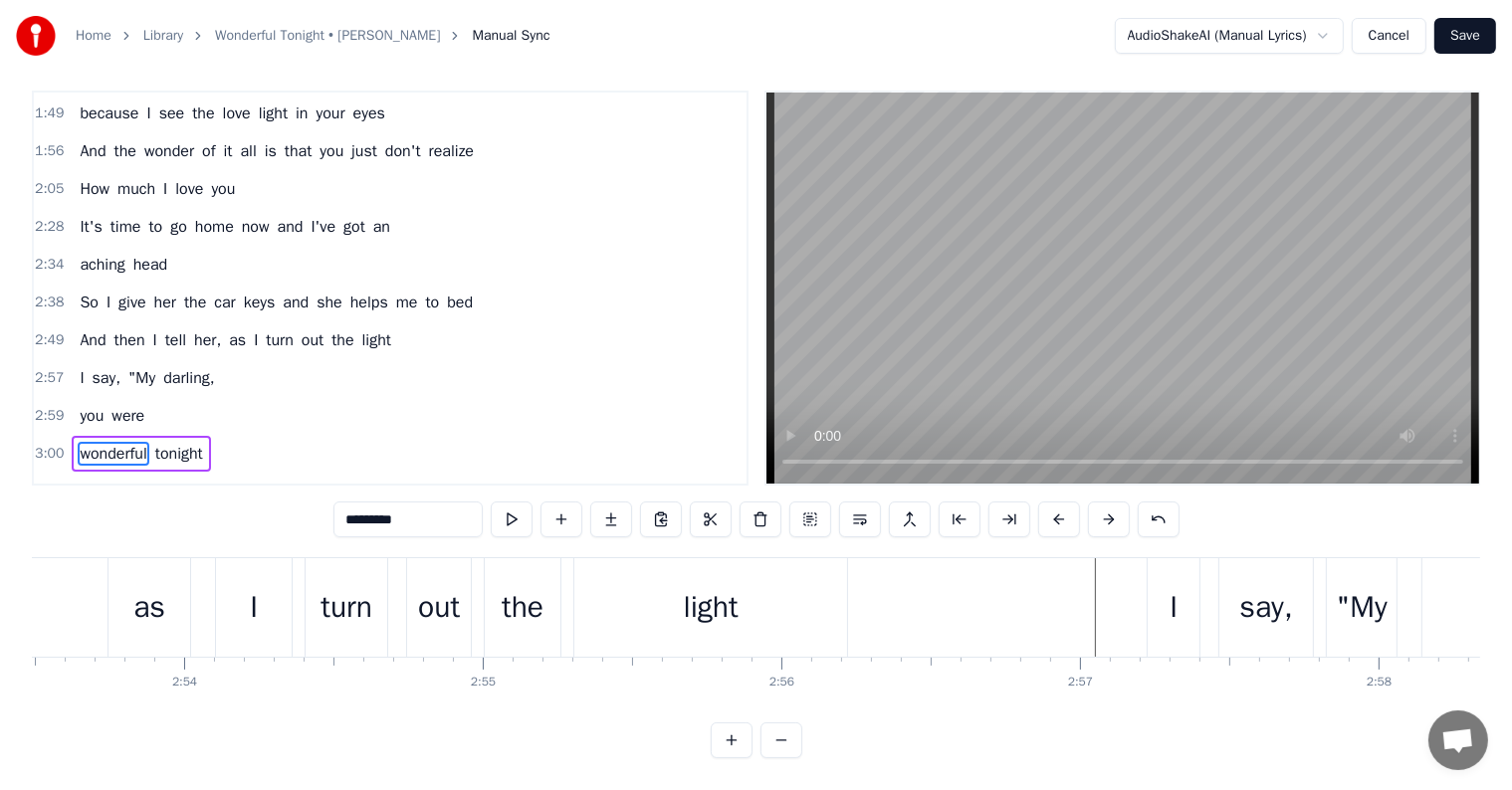 click at bounding box center [-18708, 607] 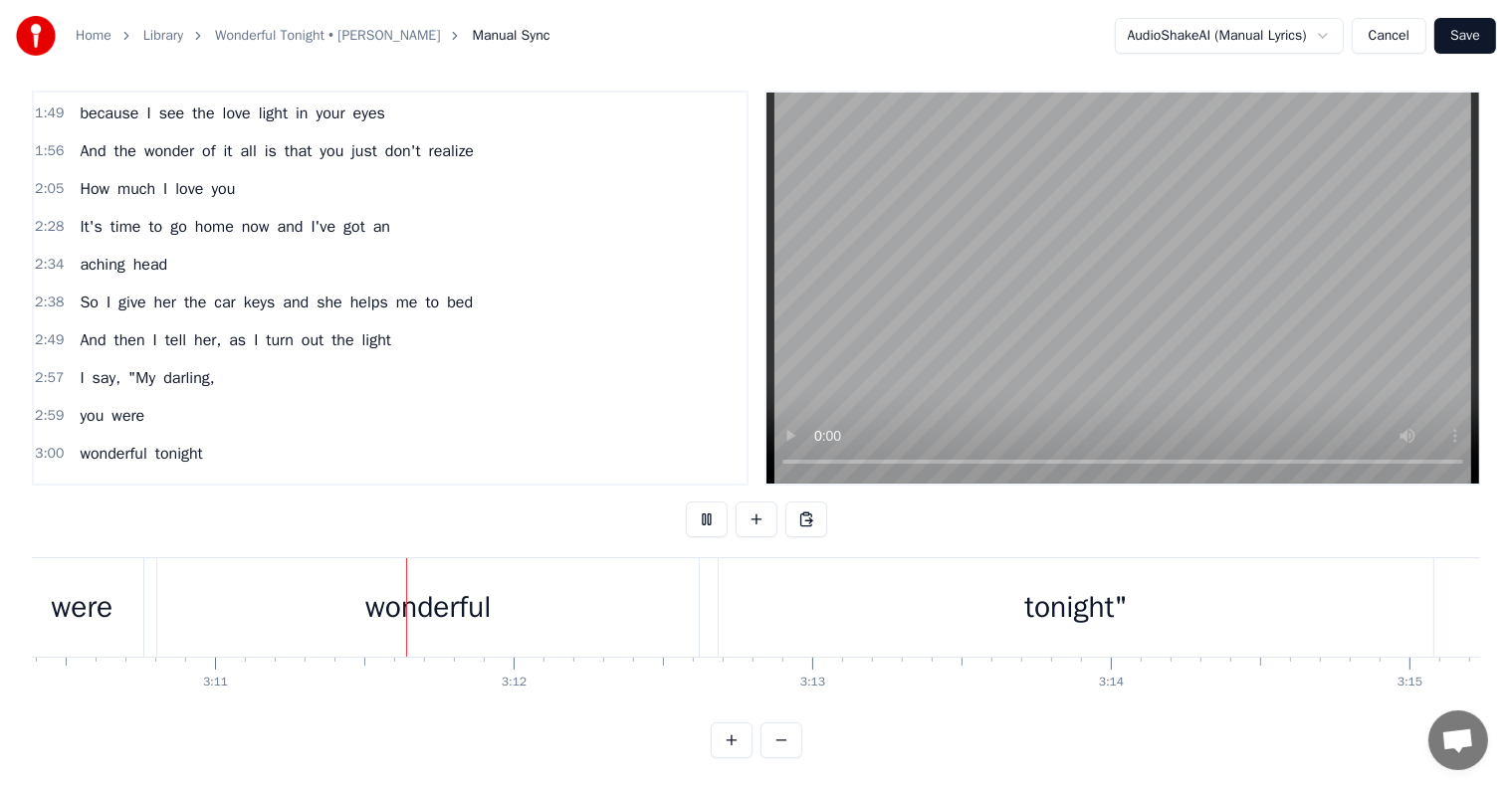 scroll, scrollTop: 0, scrollLeft: 56928, axis: horizontal 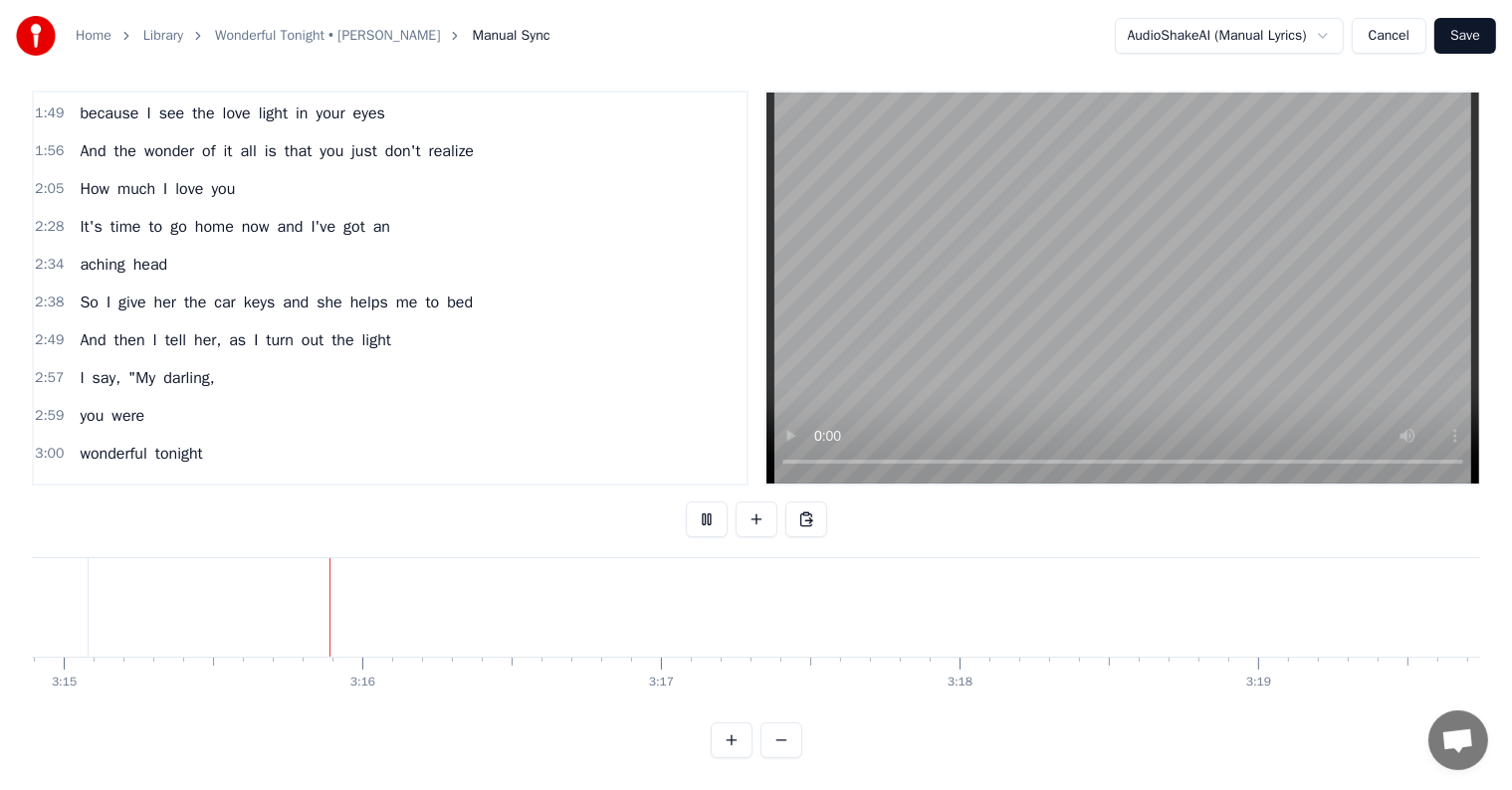 type 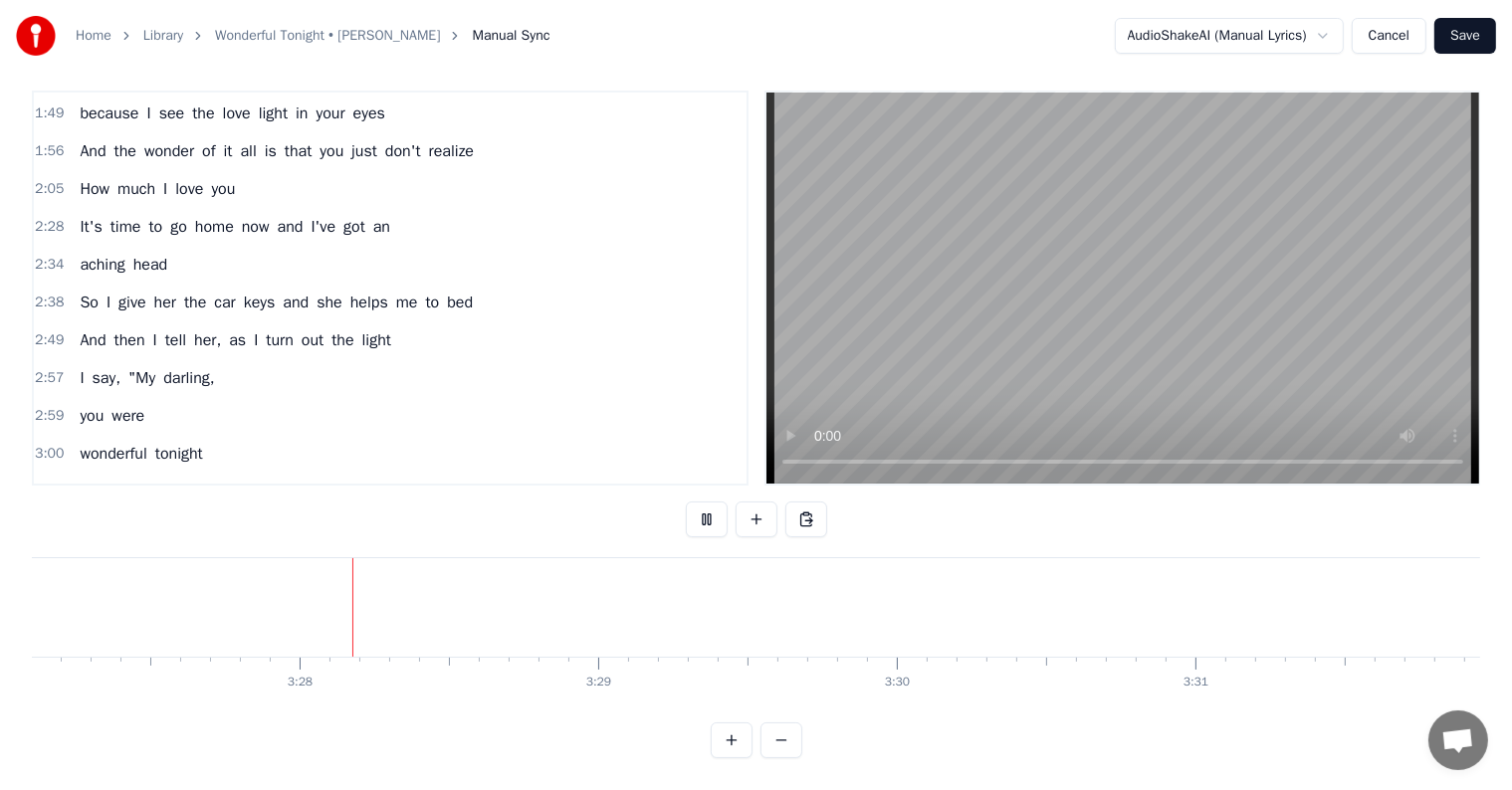 scroll, scrollTop: 0, scrollLeft: 62061, axis: horizontal 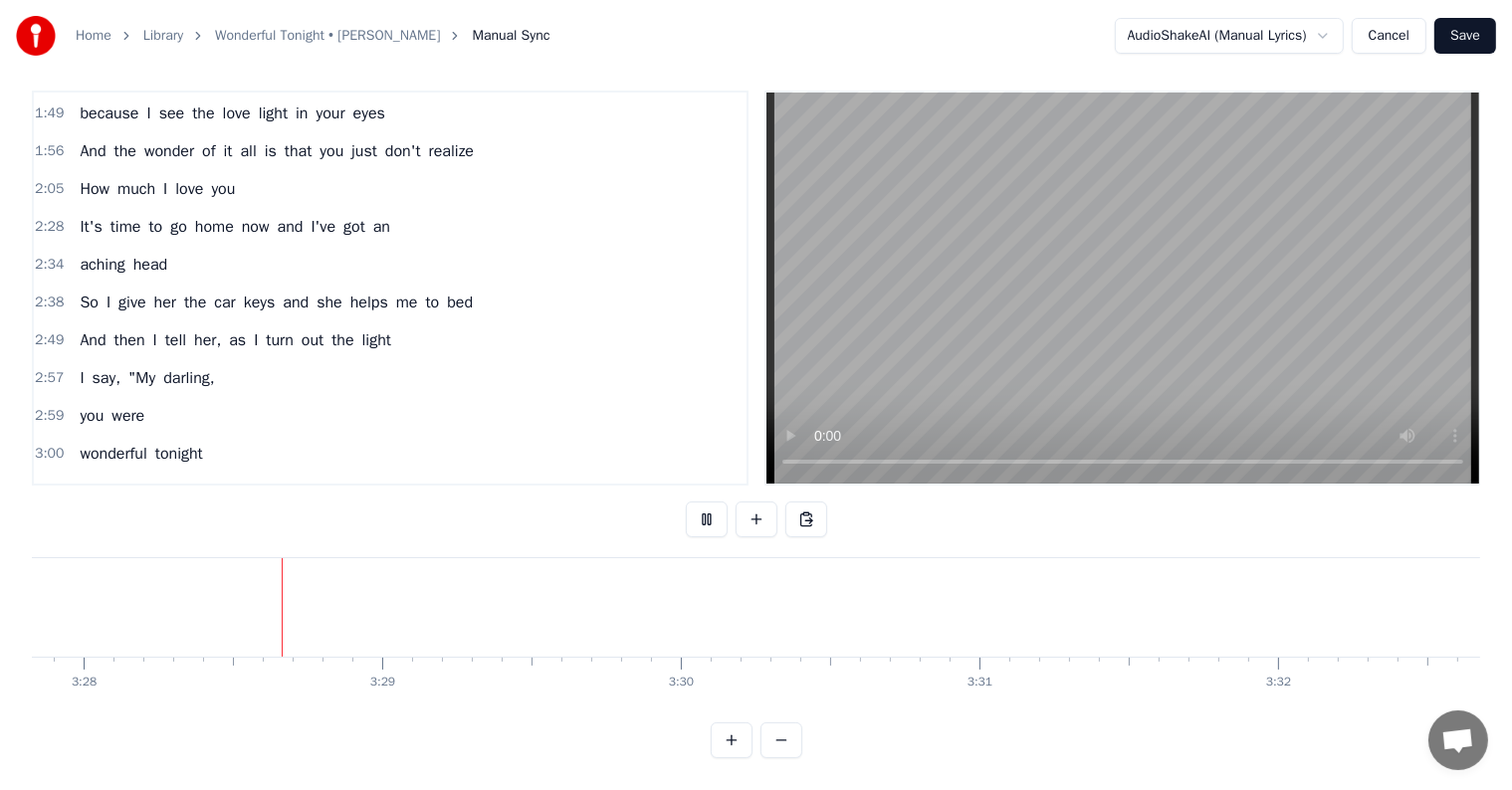 click on "Save" at bounding box center [1465, 36] 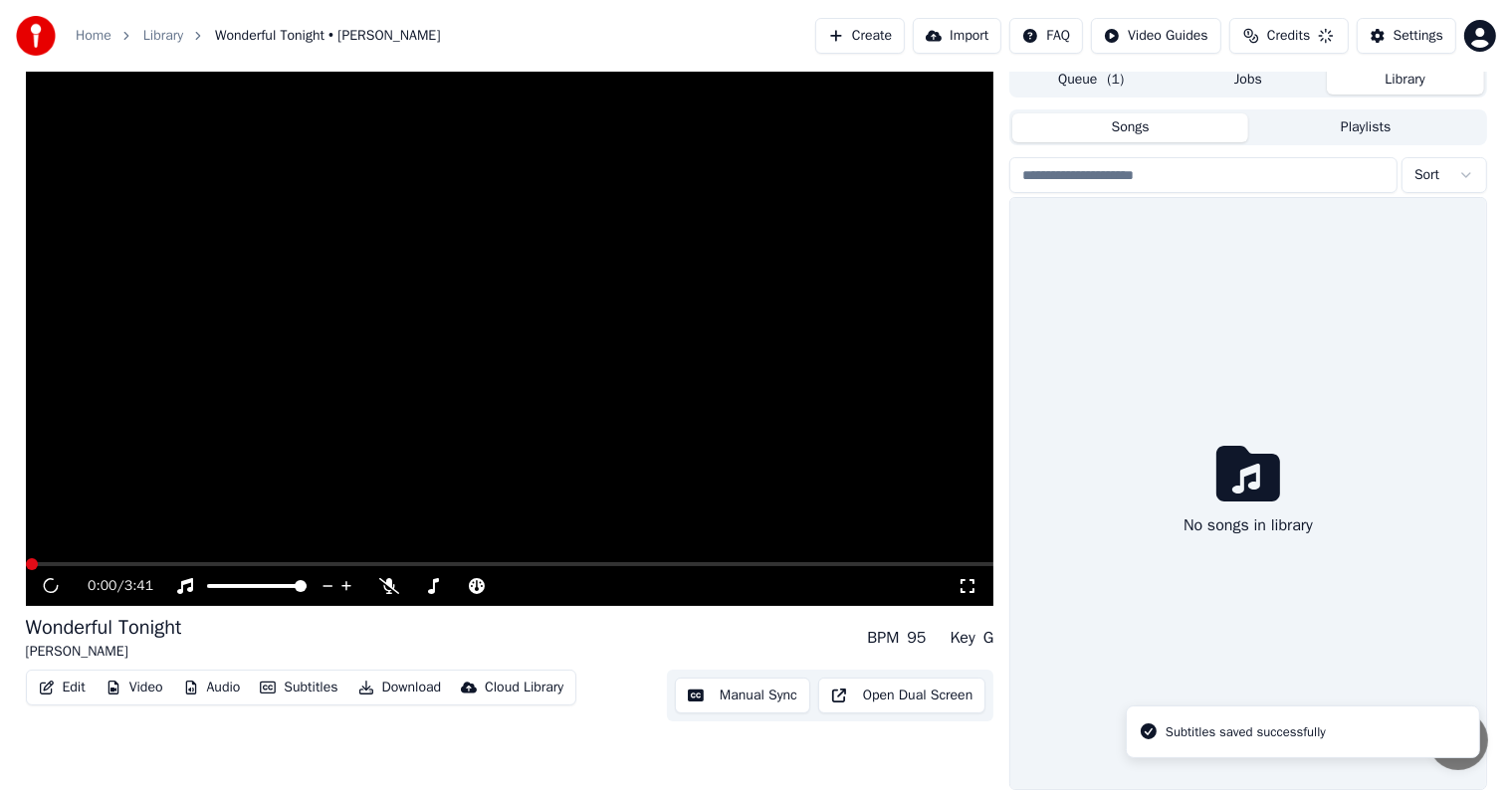 scroll, scrollTop: 9, scrollLeft: 0, axis: vertical 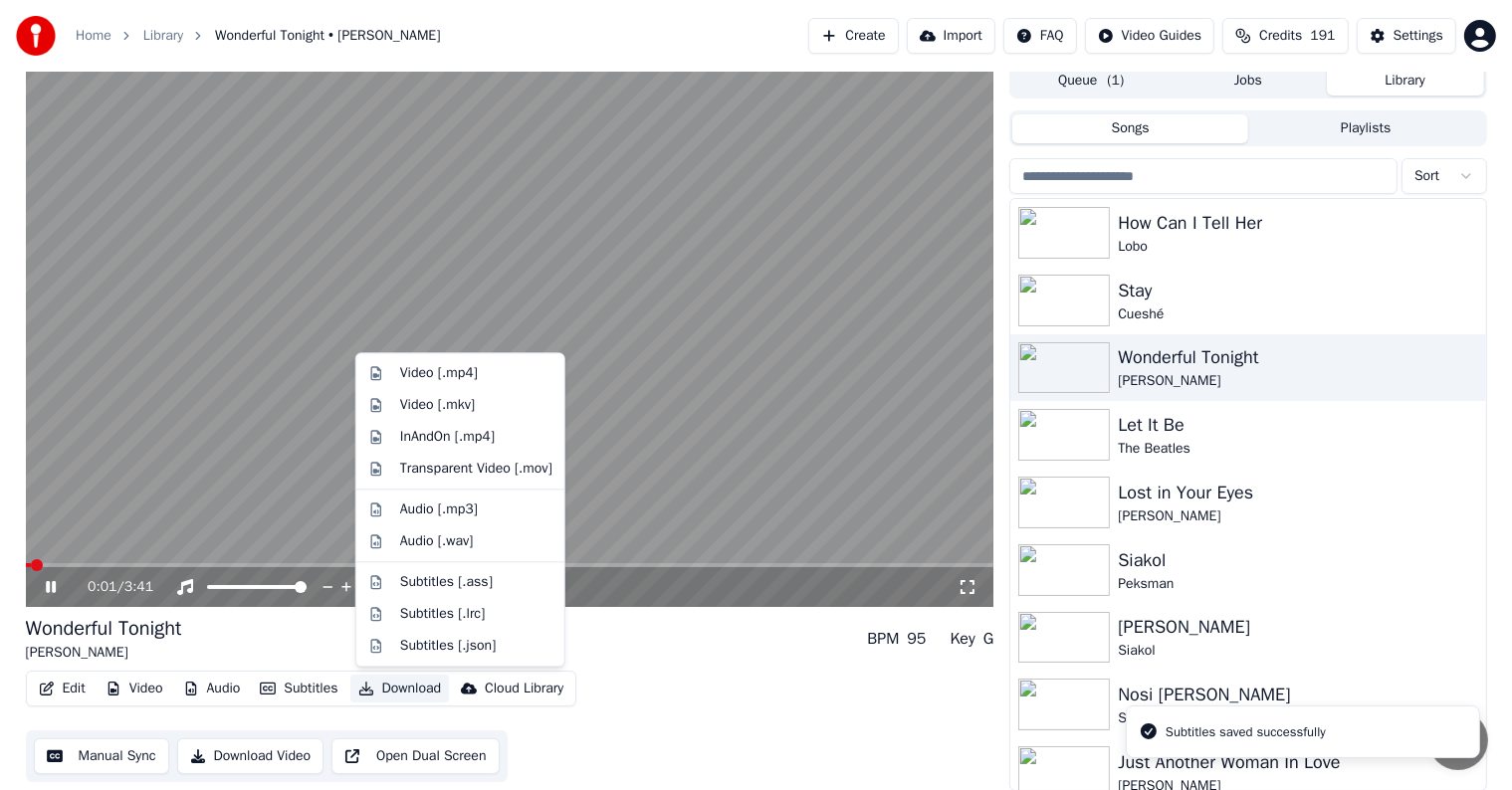 click on "Download" at bounding box center (400, 689) 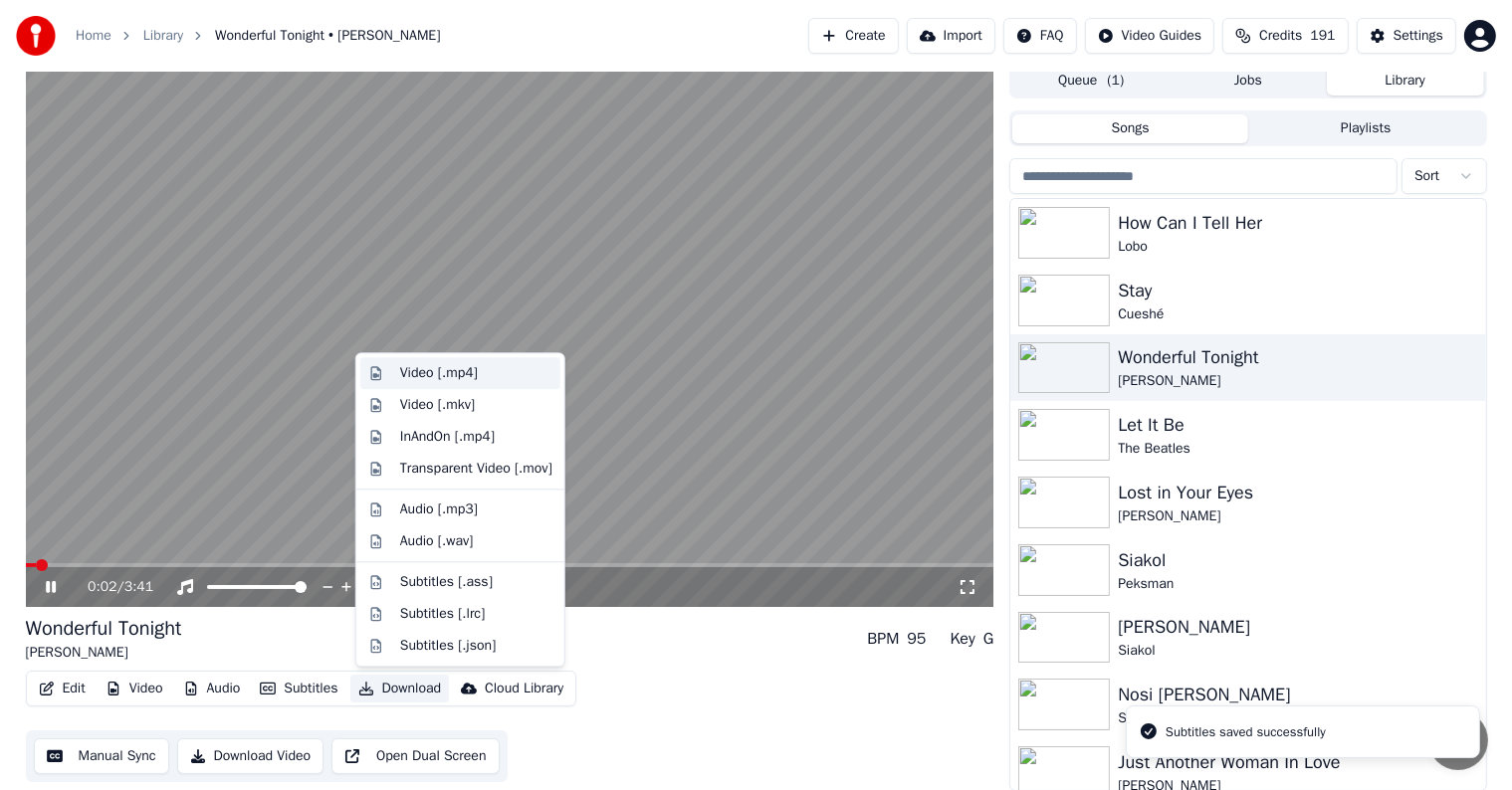 click on "Video [.mp4]" at bounding box center (439, 373) 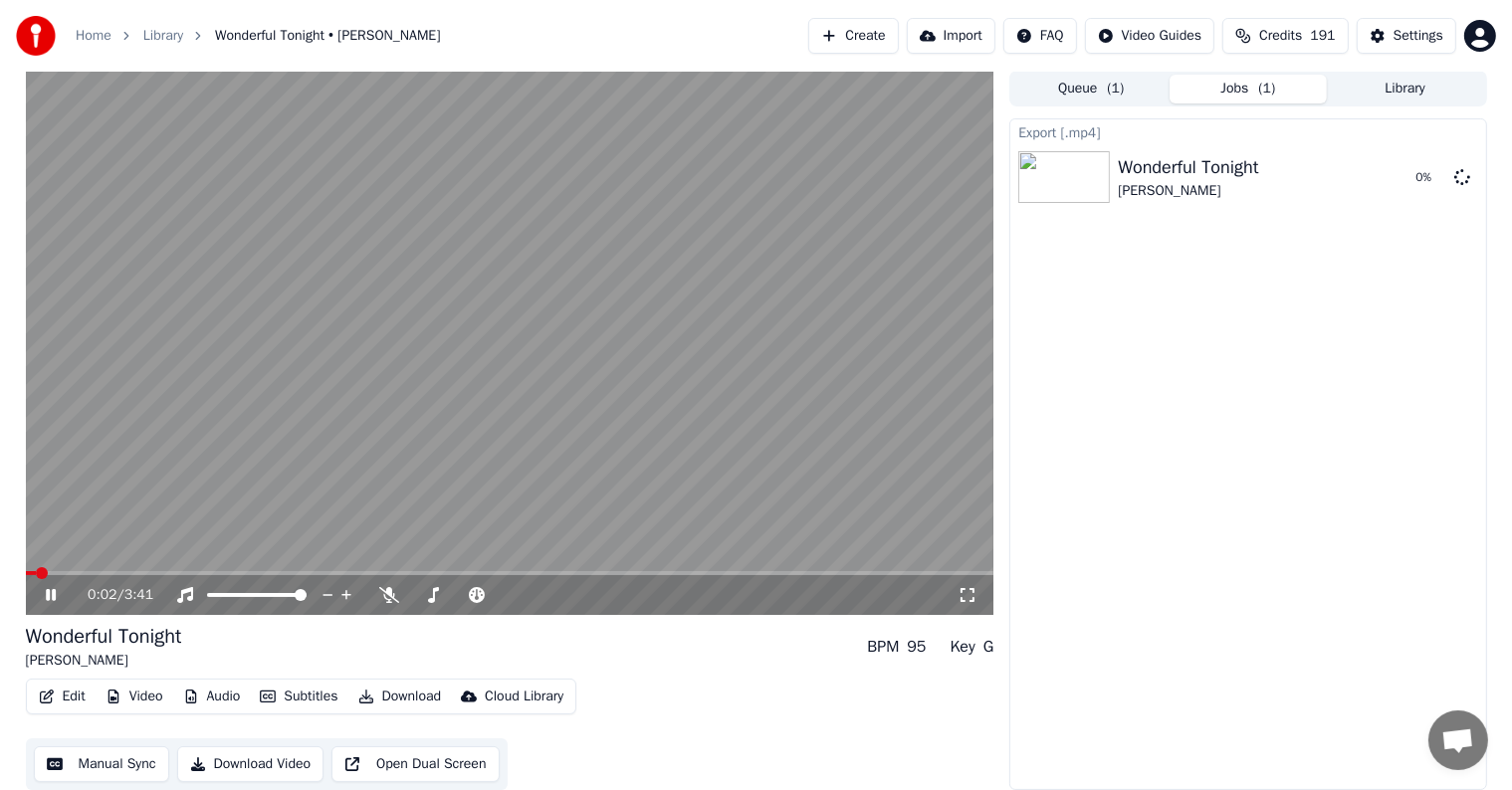 click at bounding box center (510, 342) 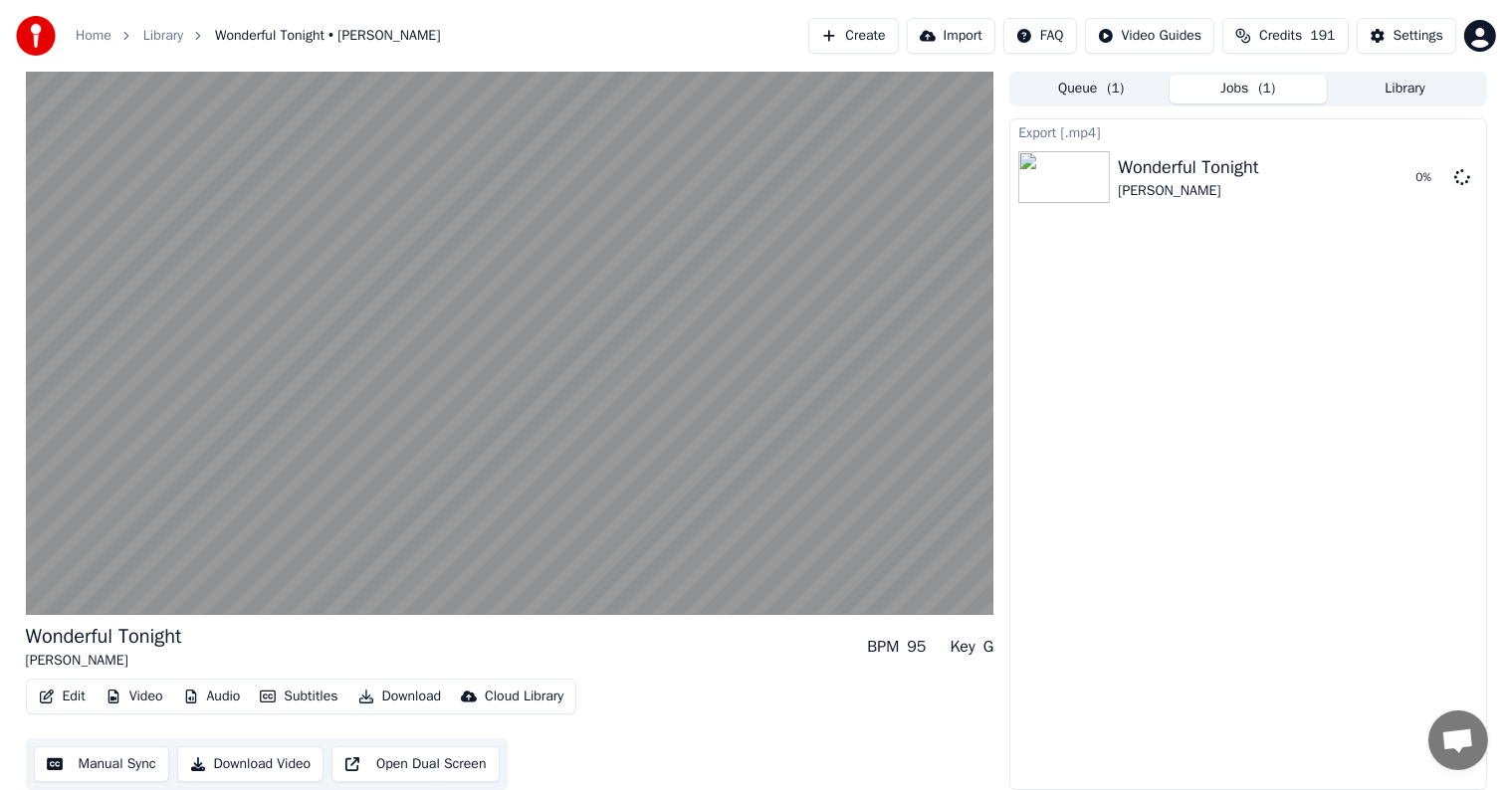 scroll, scrollTop: 1, scrollLeft: 0, axis: vertical 